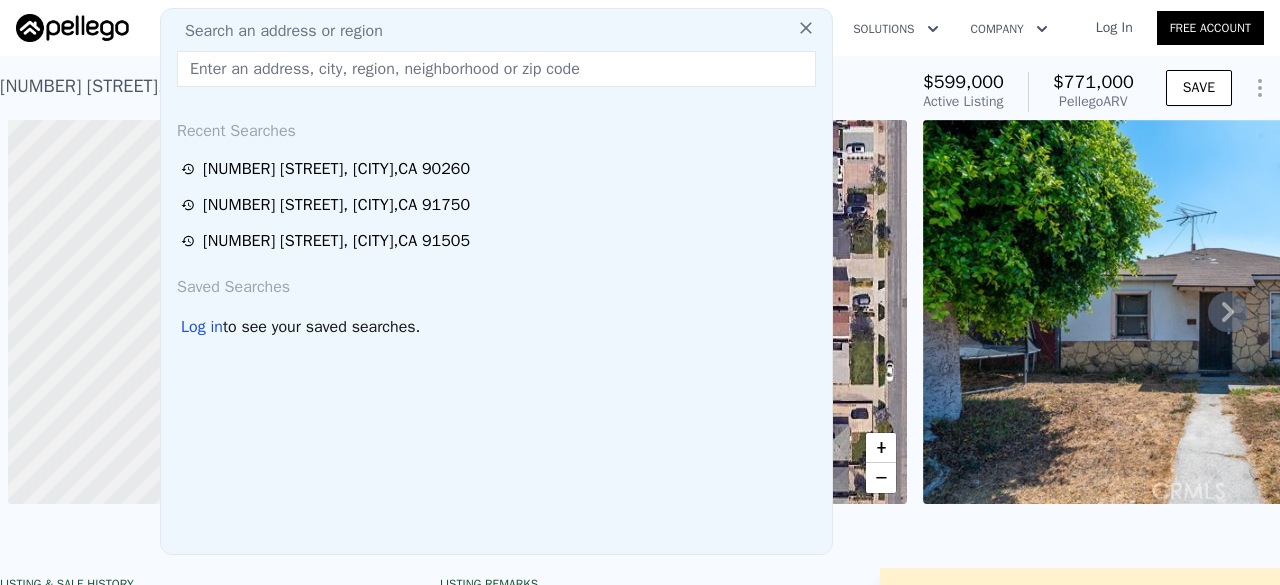 scroll, scrollTop: 0, scrollLeft: 0, axis: both 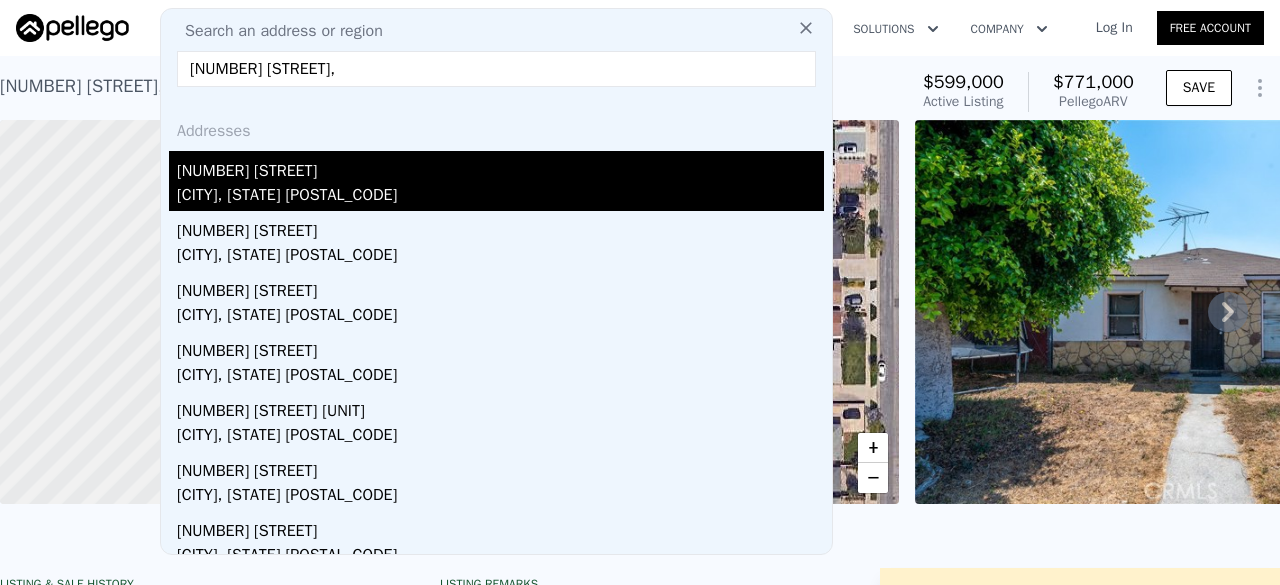 type on "[NUMBER] [STREET]," 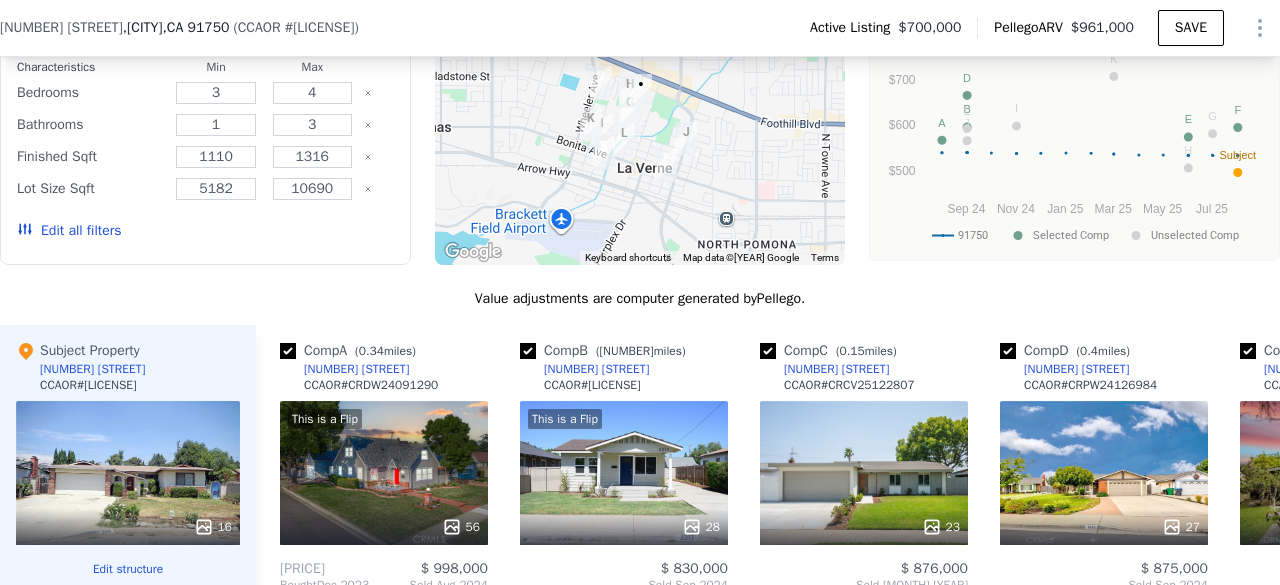 scroll, scrollTop: 2062, scrollLeft: 0, axis: vertical 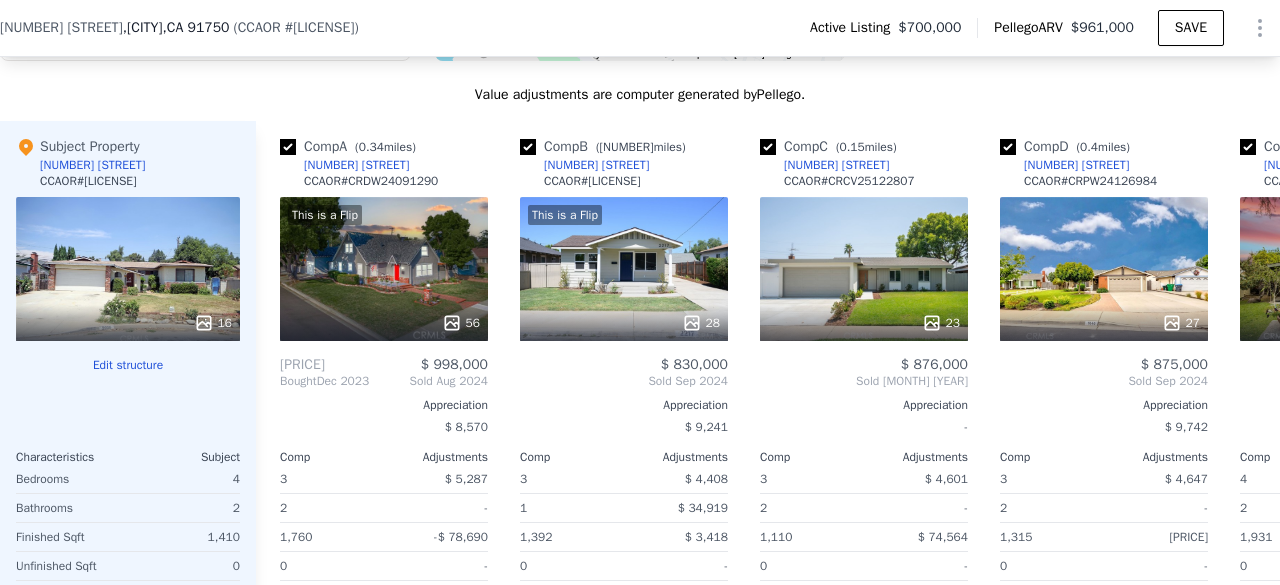 click on "Value adjustments are computer generated by [ORGANIZATION]. Subject Property [NUMBER] [STREET] [CITY] # [LICENSE] 16 Edit structure       Characteristics Subject Bedrooms 4 Bathrooms 2 Finished Sqft 1,410 Unfinished Sqft 0 Lot Sqft 7,946 Year Built 1959 Number of Units 1   Comp  A ( 0.34  miles) 2009 [STREET] [ORGANIZATION]  # [LICENSE] This is a Flip 56 $ 770,000 $ 998,000 Bought  Dec 2023 Sold   Aug 2024 Appreciation $ 8,570 Comp Adjustments 3 $ 5,287 2 - 1,760 -$ 78,690 0 - 6,482 $ 25,074 1928 - 1 - Other Adjustments $ 30,676 Adjusted Value $ 980,347 Comp  B ( 0.71  miles) 2217 [STREET] [ORGANIZATION]  # [LICENSE] This is a Flip 28 $ 830,000 Sold   Sep 2024 Appreciation $ 9,241 Comp Adjustments 3 $ 4,408 1 $ 34,919 1,392 $ 3,418 0 - 5,182 $ 49,372 1926 - 1 - Other Adjustments $ 16,659 Adjusted Value $ 938,775 Comp  C ( 0.15  miles) 1994 [STREET] [ORGANIZATION]  # [LICENSE] 23 $ 876,000 Sold   Aug 2025 Appreciation - Comp Adjustments 3 $ 4,601 2 - 1,110 $ 74,564 0 - 7,293 $ 8,651 1956 - 1 - Other Adjustments $ 96 Adjusted Value" at bounding box center (640, 442) 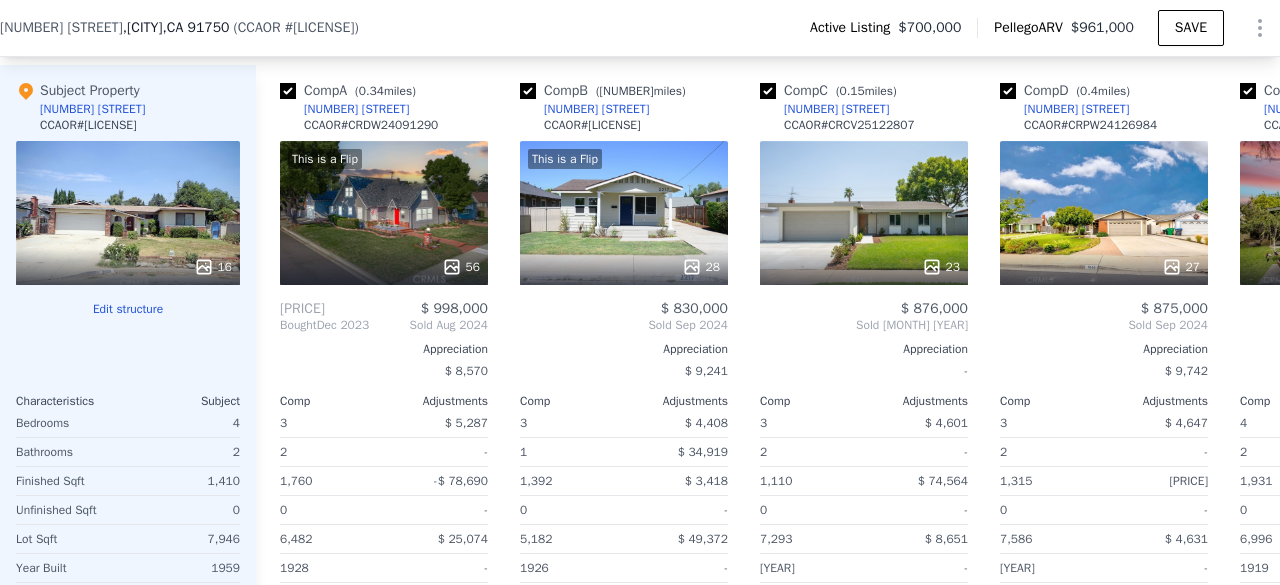scroll, scrollTop: 2322, scrollLeft: 0, axis: vertical 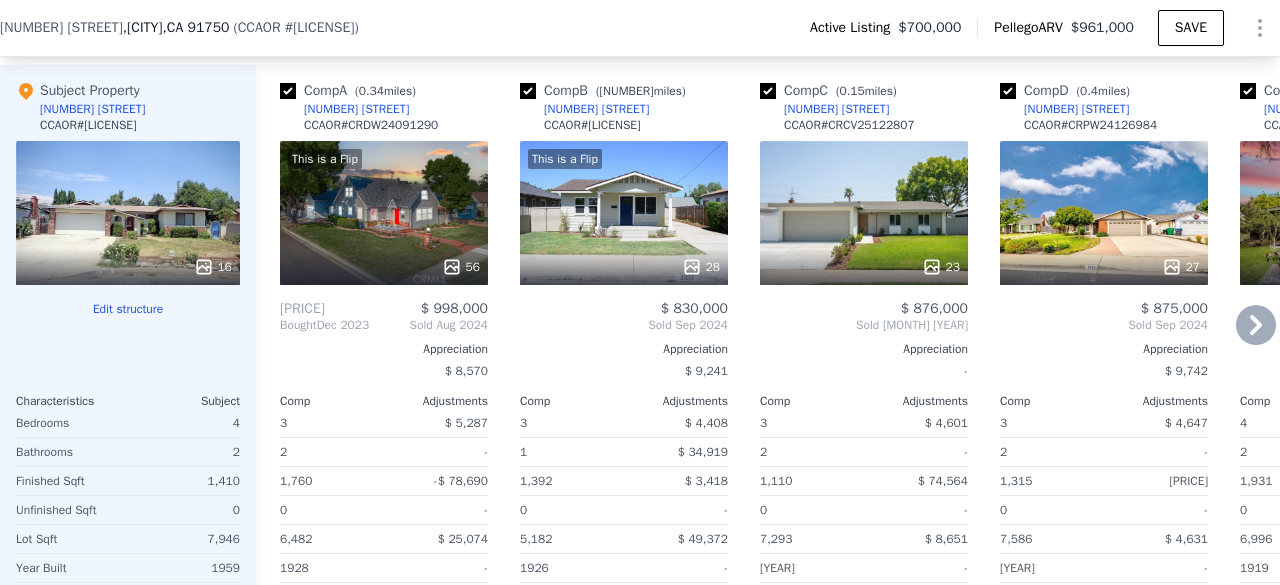 click on "23" at bounding box center (864, 213) 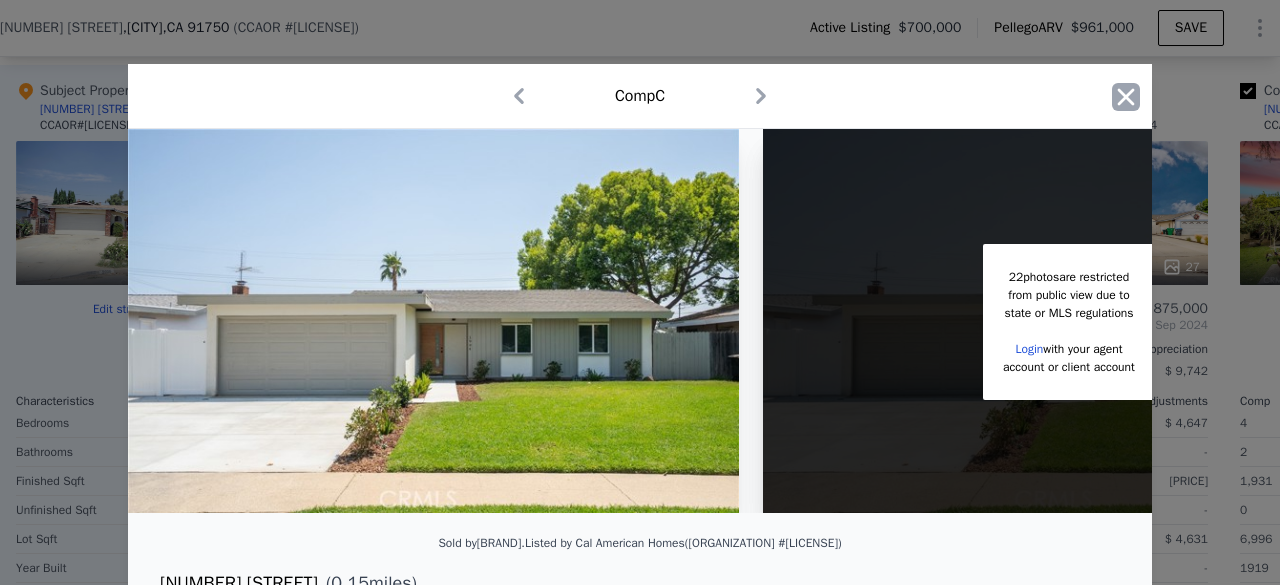click 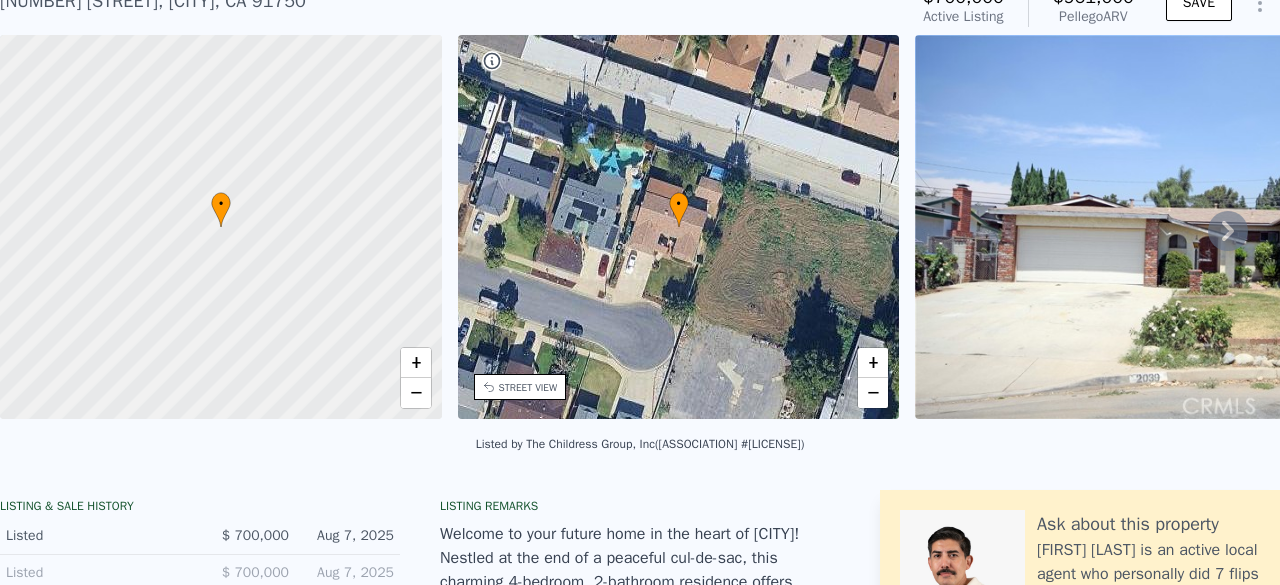scroll, scrollTop: 0, scrollLeft: 0, axis: both 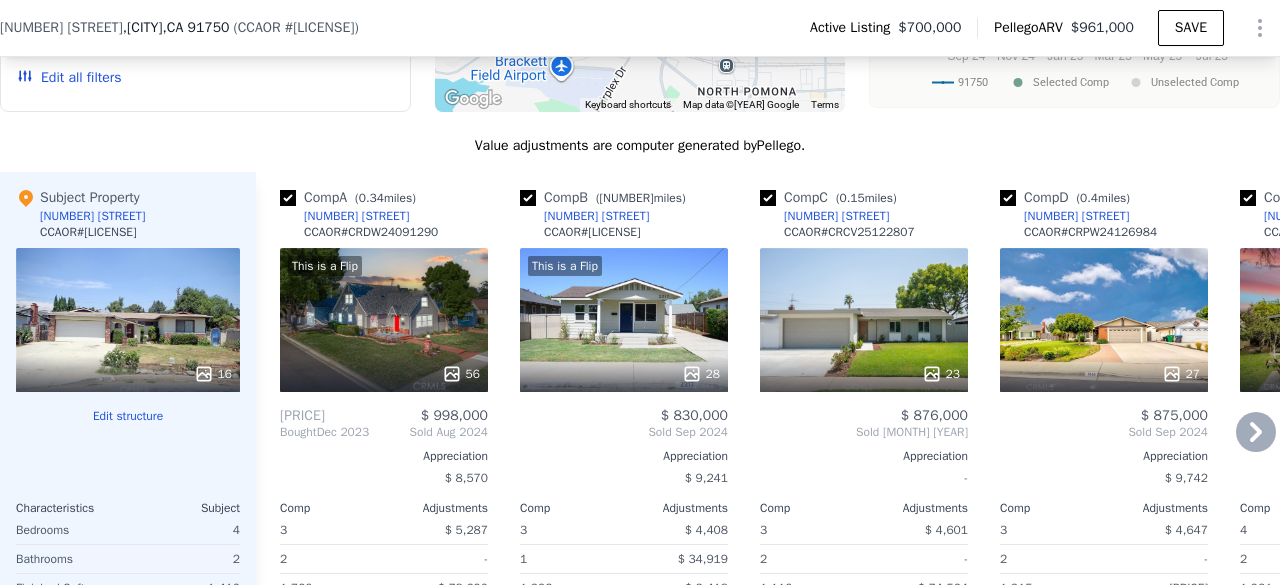 click on "Comp  C ( 0.15  miles) 1994 [STREET] [ORGANIZATION]  # [LICENSE] 23 $ 876,000 Sold   Aug 2025 Appreciation - Comp Adjustments 3 $ 4,601 2 - 1,110 $ 74,564 0 - 7,293 $ 8,651 1956 - 1 - Other Adjustments $ 96 Adjusted Value $ 947,485" at bounding box center [864, 493] 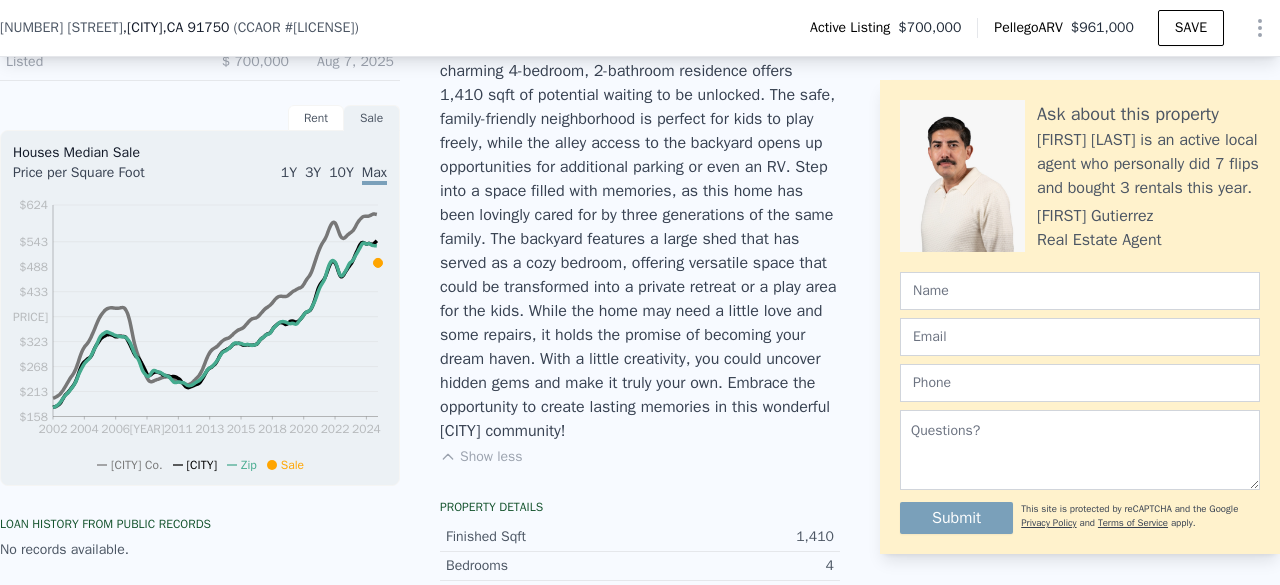 scroll, scrollTop: 584, scrollLeft: 0, axis: vertical 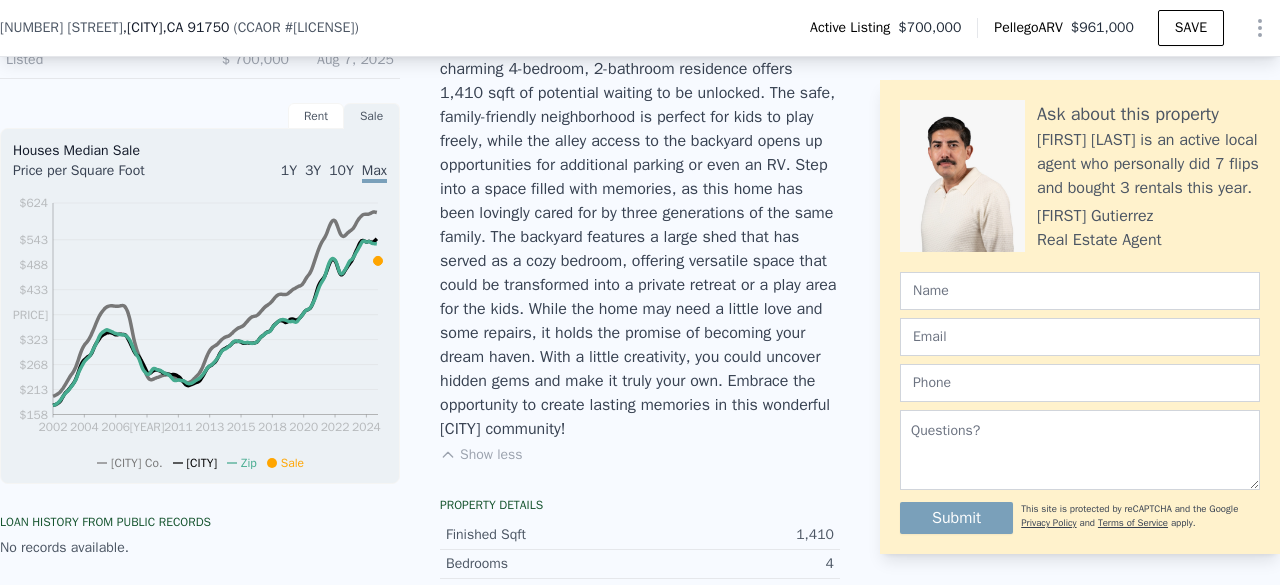 drag, startPoint x: 688, startPoint y: 154, endPoint x: 632, endPoint y: 227, distance: 92.00543 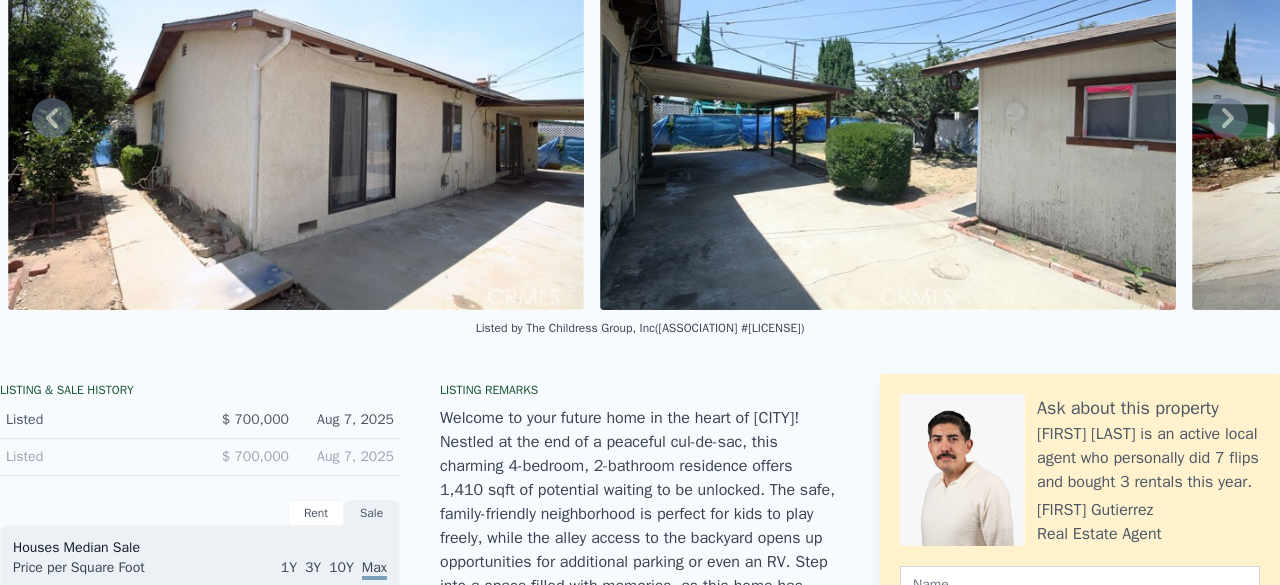 scroll, scrollTop: 0, scrollLeft: 0, axis: both 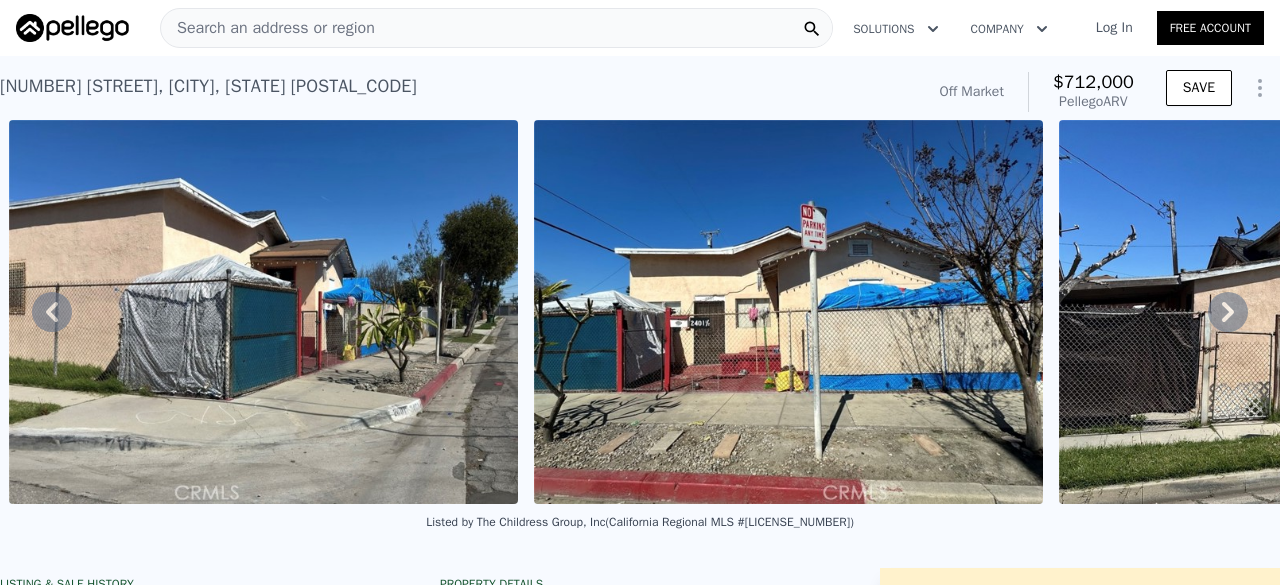 drag, startPoint x: 0, startPoint y: 0, endPoint x: 121, endPoint y: 543, distance: 556.31824 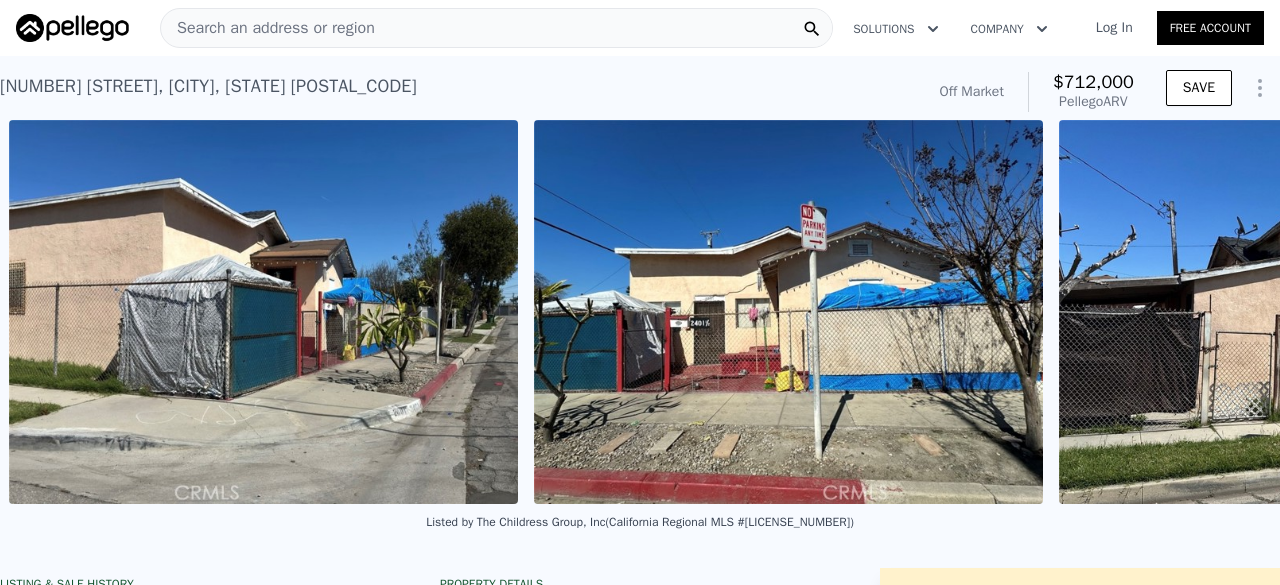 scroll, scrollTop: 0, scrollLeft: 2273, axis: horizontal 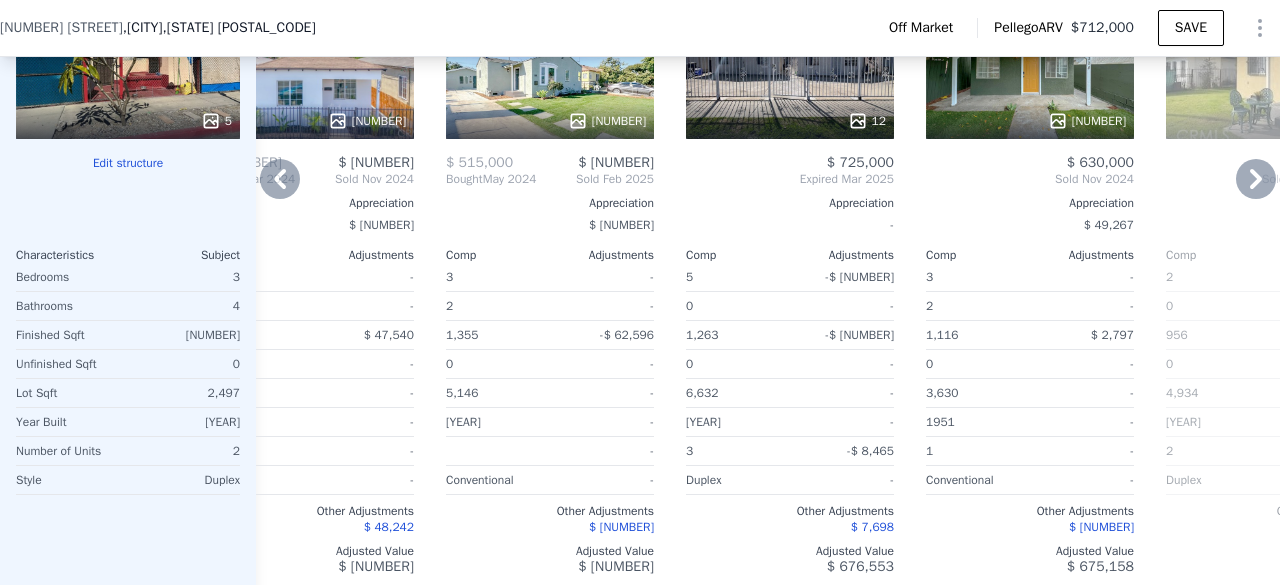 drag, startPoint x: 632, startPoint y: 390, endPoint x: 926, endPoint y: 539, distance: 329.6013 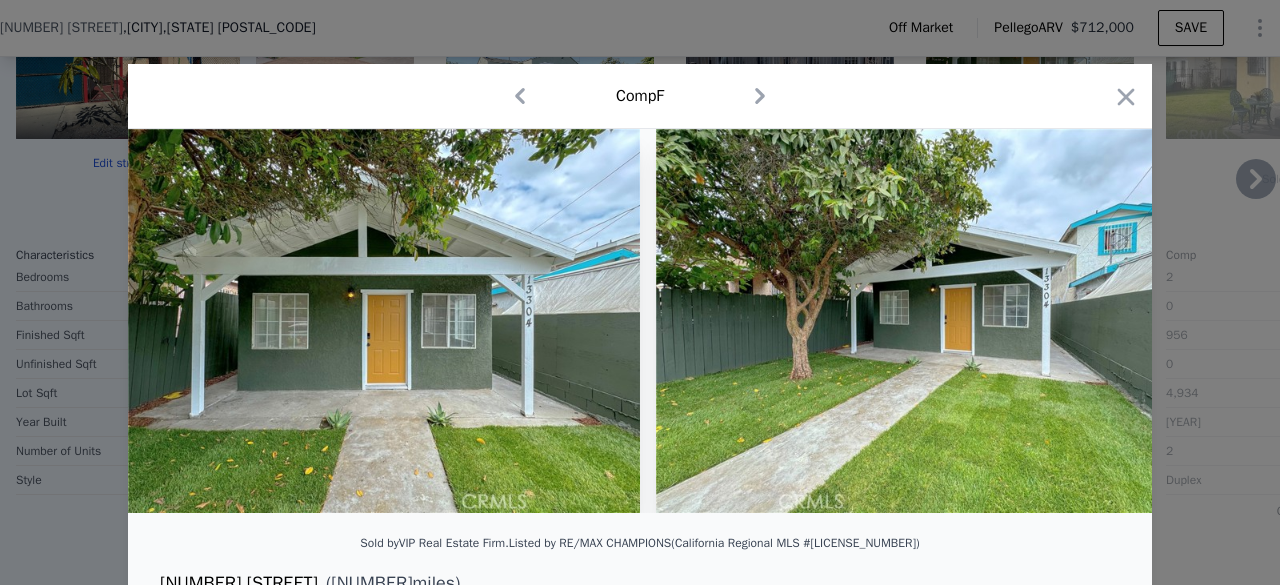 scroll, scrollTop: 59, scrollLeft: 0, axis: vertical 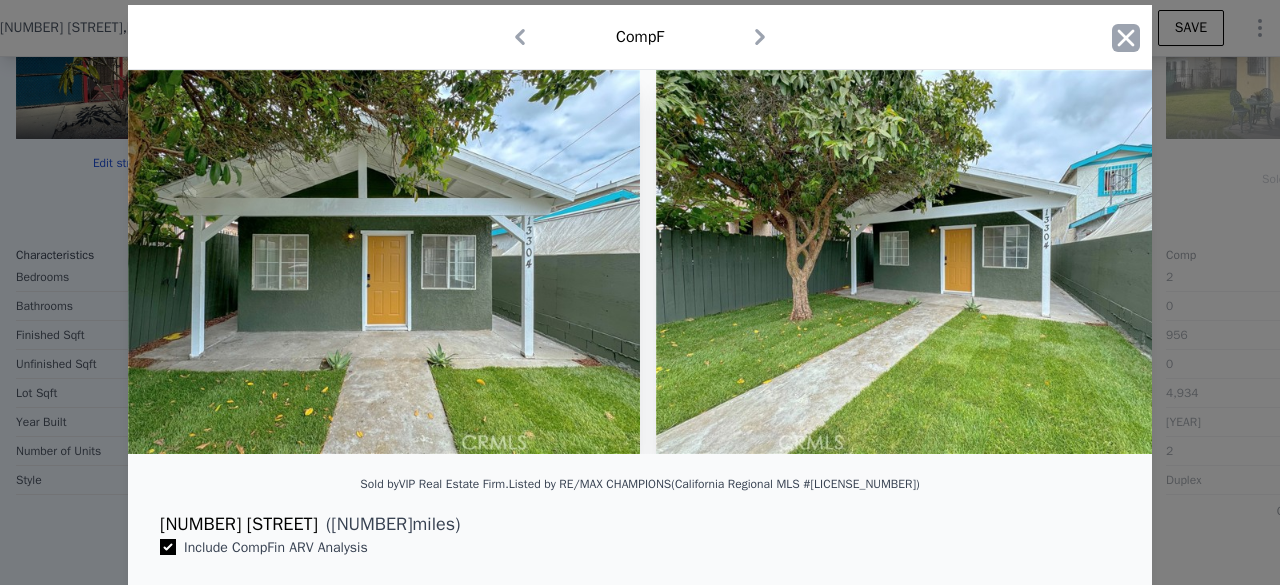 click 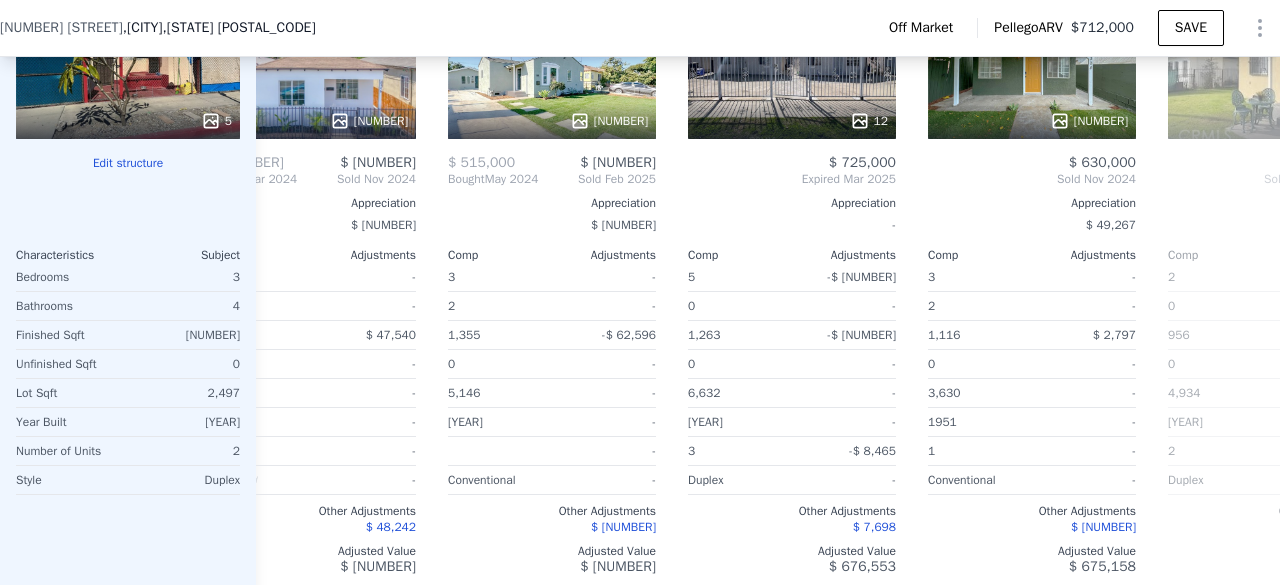 scroll, scrollTop: 0, scrollLeft: 553, axis: horizontal 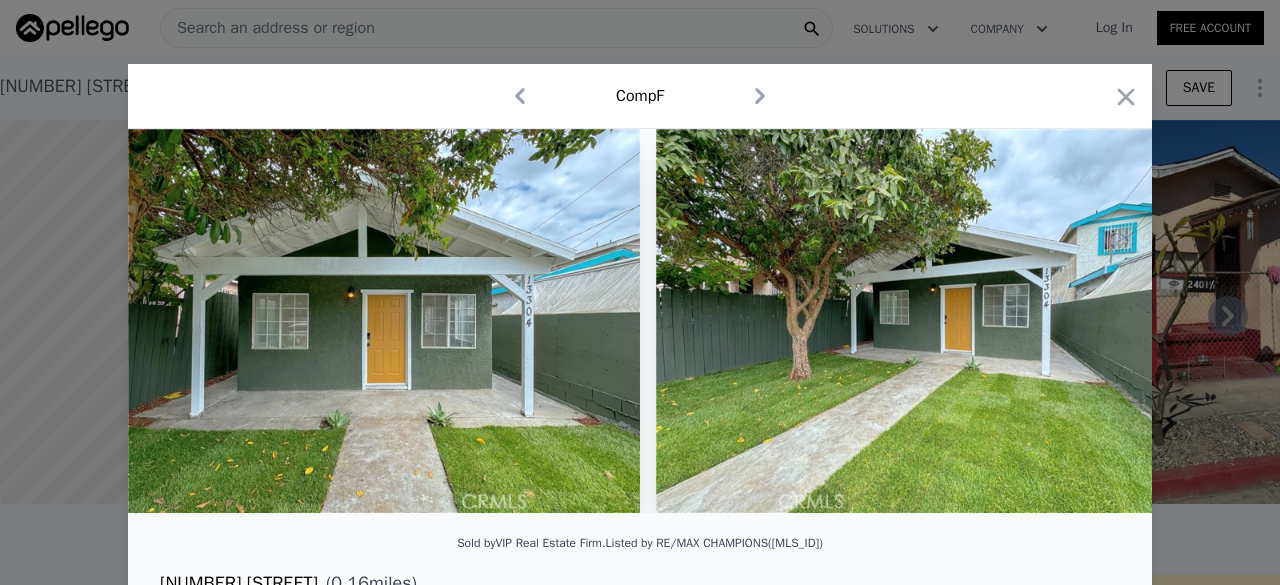 click at bounding box center (640, 292) 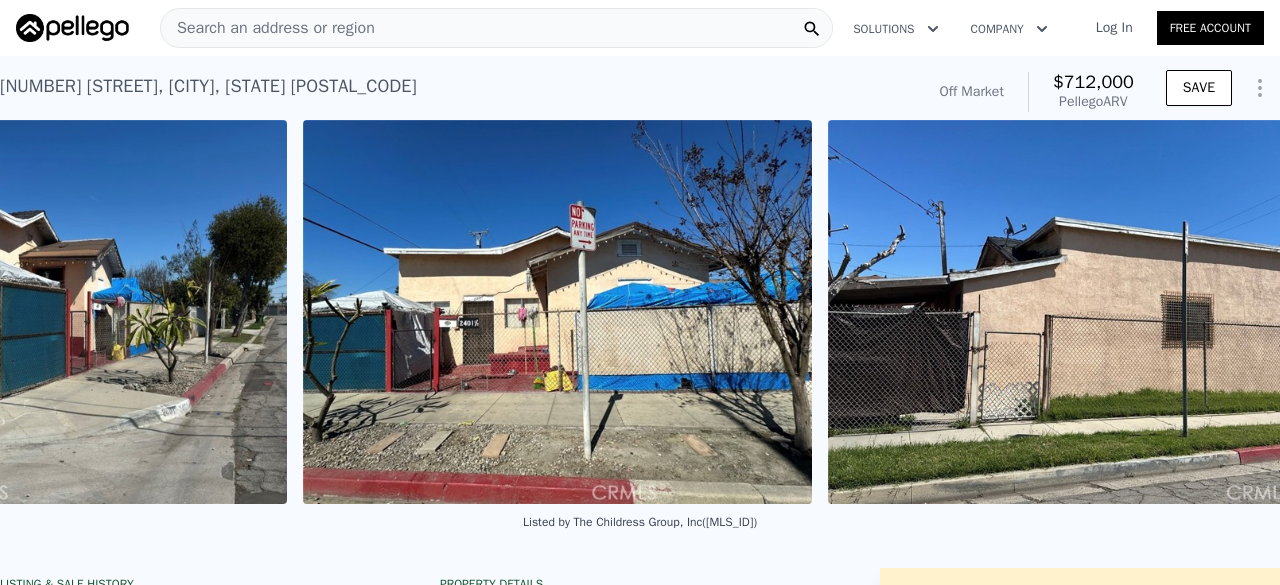 scroll, scrollTop: 0, scrollLeft: 2273, axis: horizontal 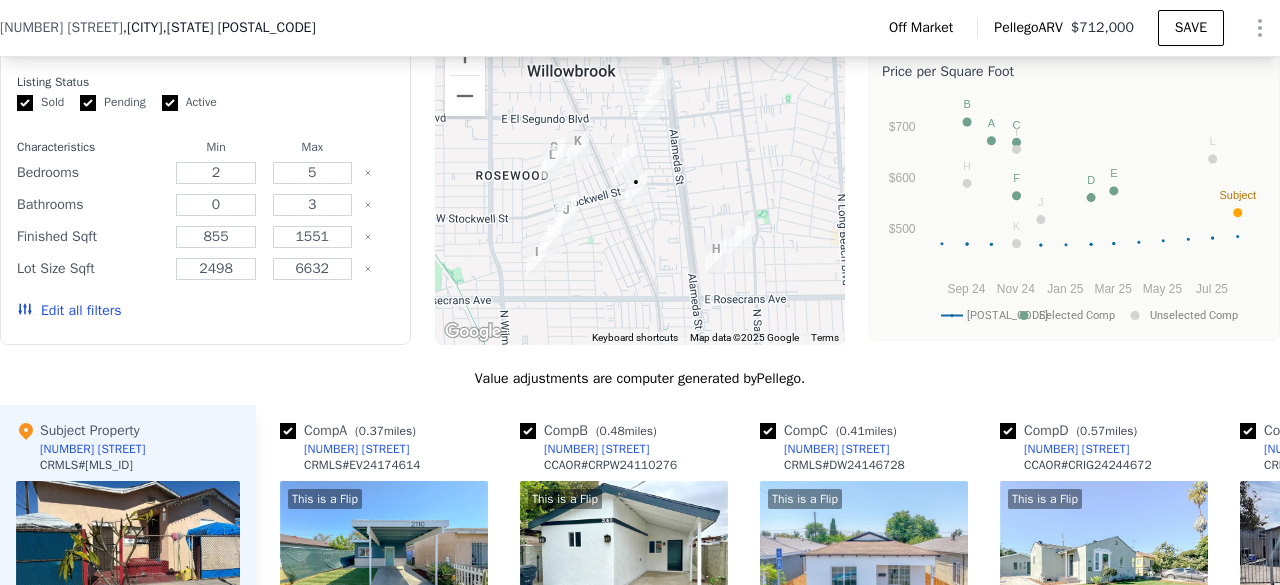 drag, startPoint x: 636, startPoint y: 467, endPoint x: 404, endPoint y: 385, distance: 246.06503 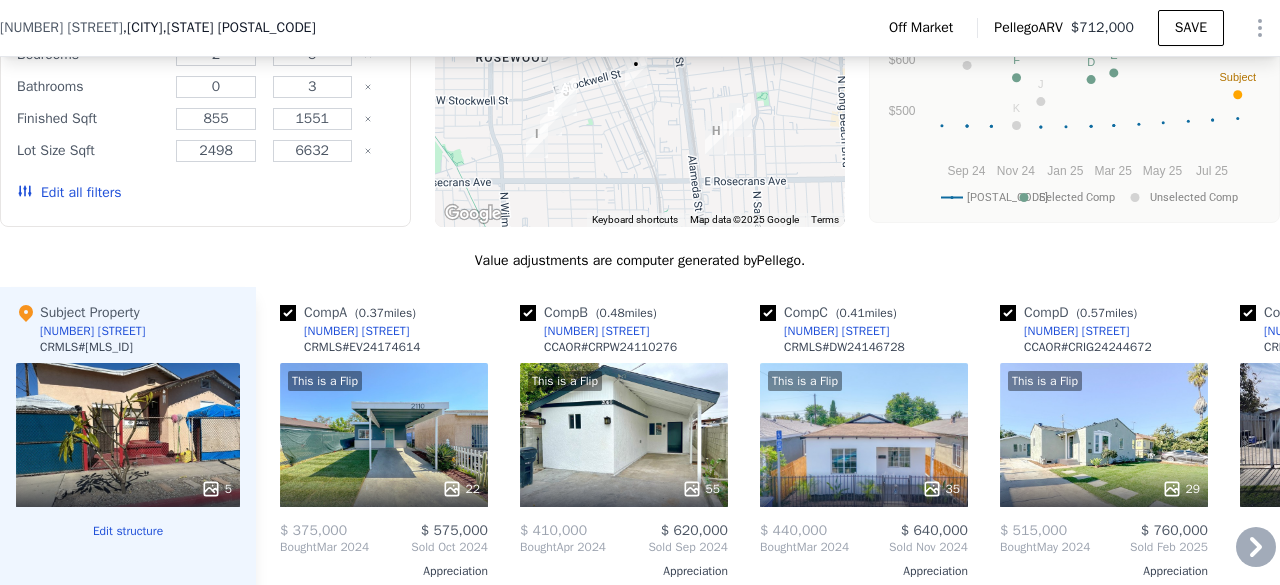 scroll, scrollTop: 1962, scrollLeft: 0, axis: vertical 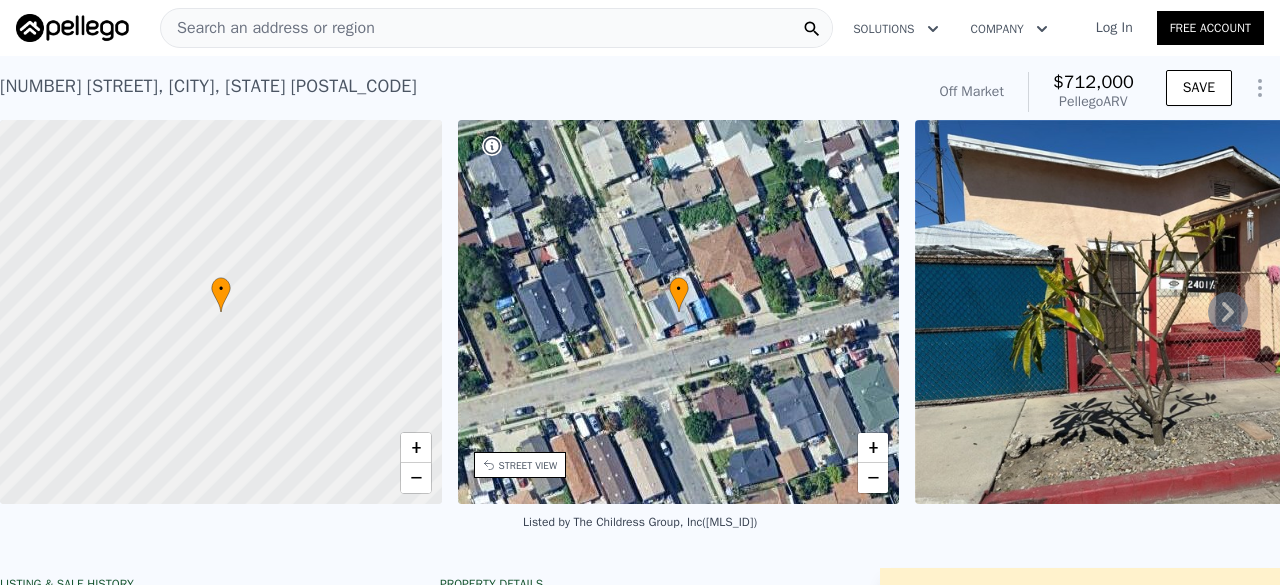 click at bounding box center (221, 312) 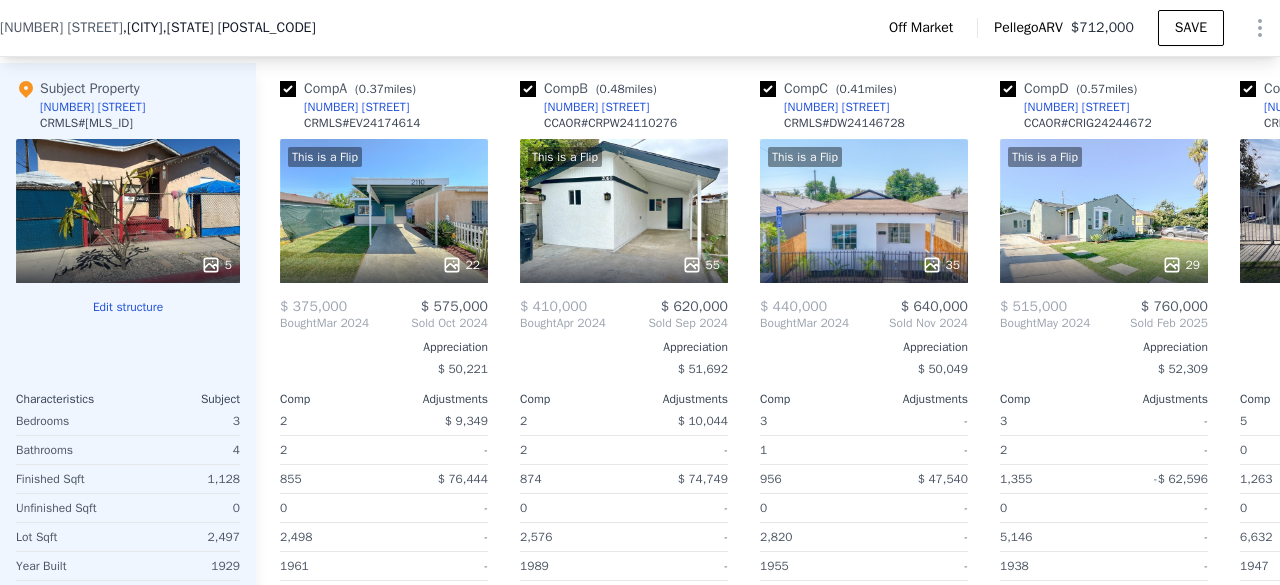 scroll, scrollTop: 2064, scrollLeft: 0, axis: vertical 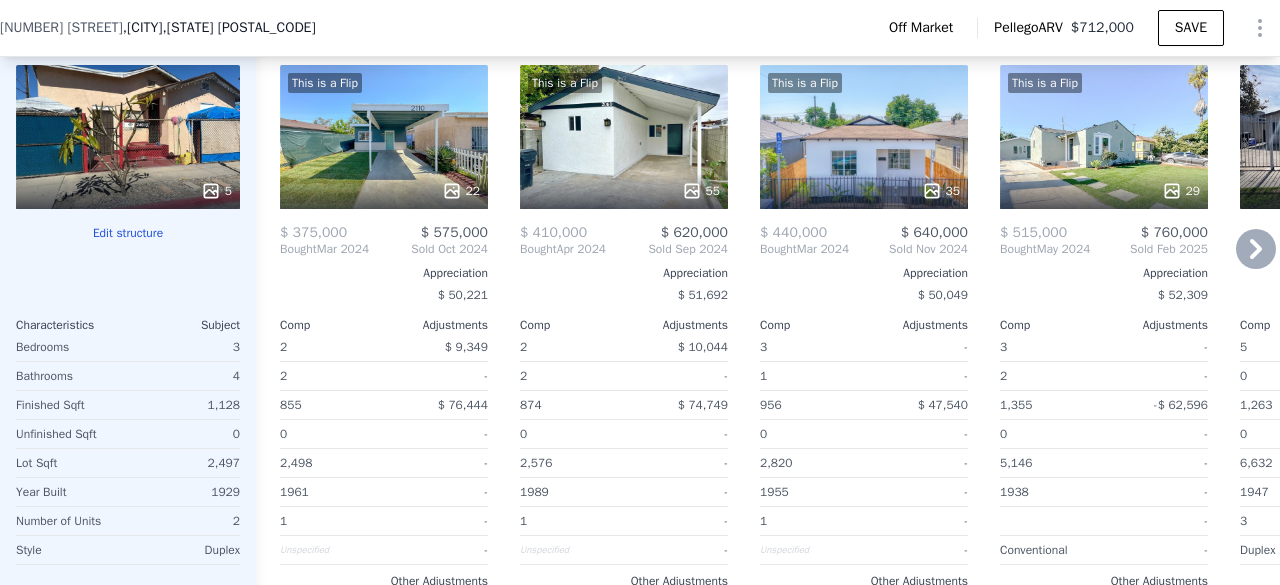 click on "0" at bounding box center [570, 434] 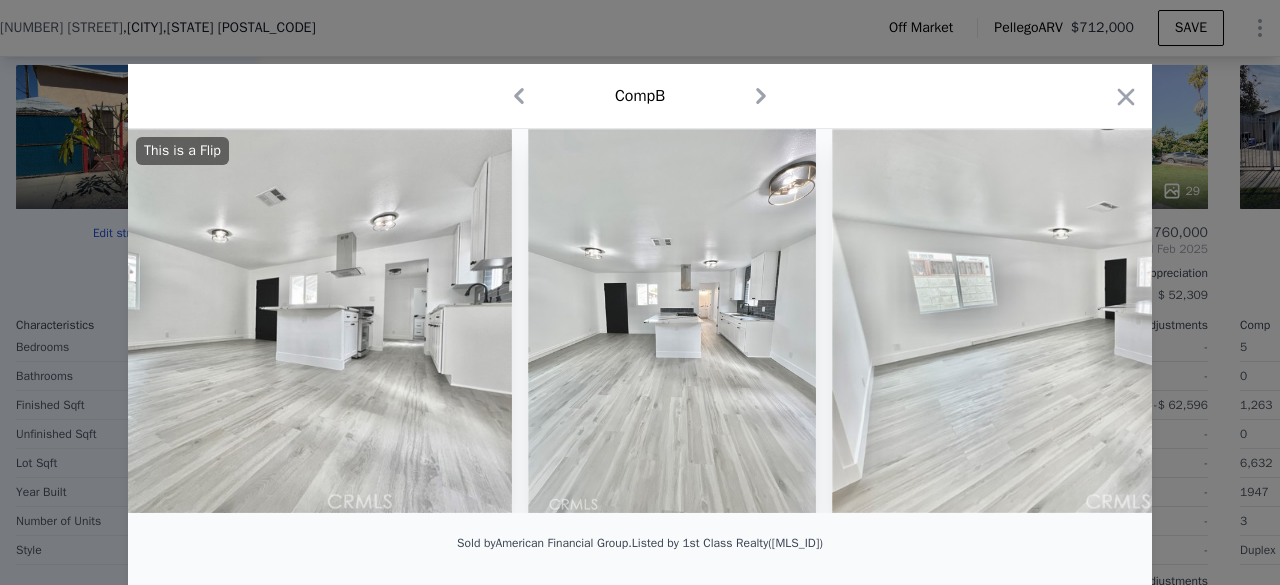 scroll, scrollTop: 0, scrollLeft: 12564, axis: horizontal 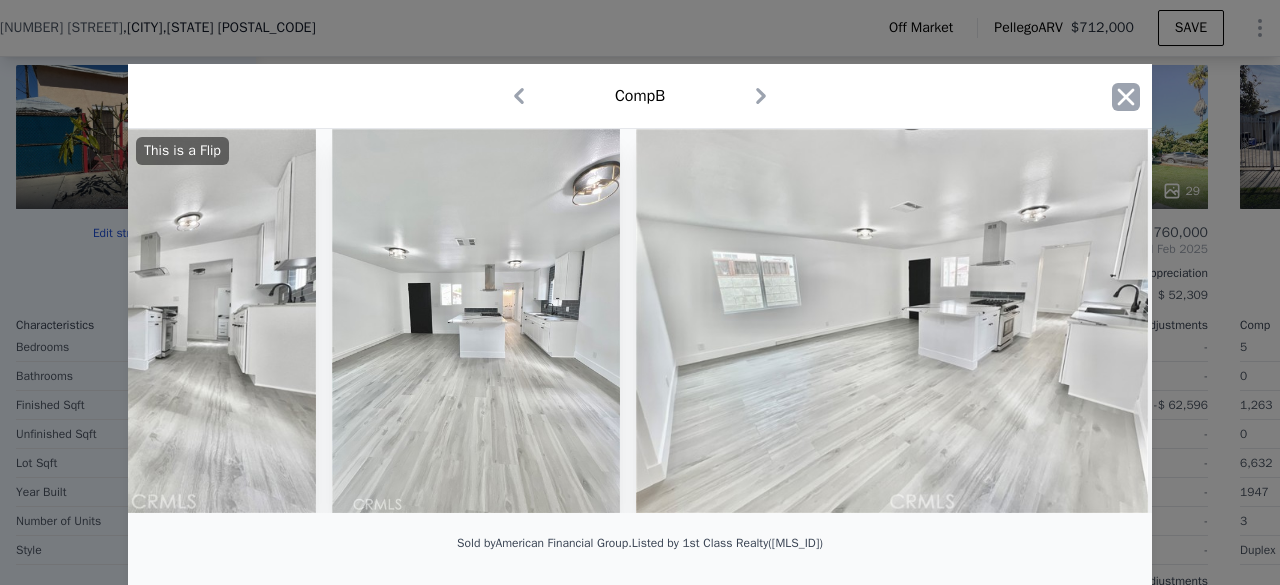 click 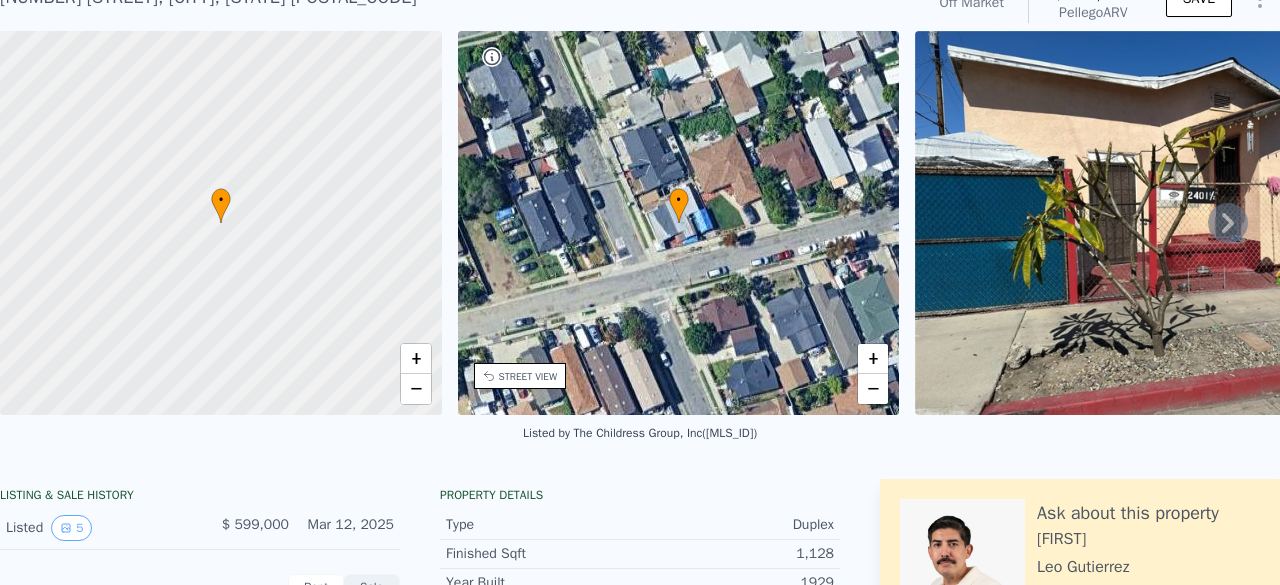 scroll, scrollTop: 90, scrollLeft: 0, axis: vertical 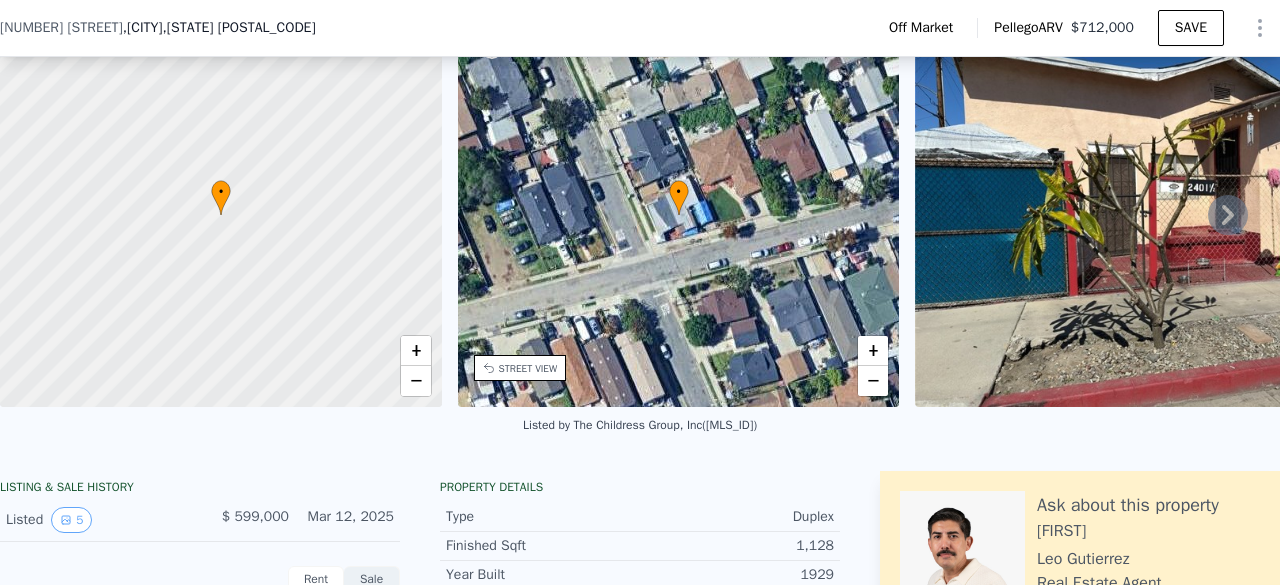 click on "Listed by The Childress Group, Inc  (California Regional MLS #OC25053683)" at bounding box center (640, 425) 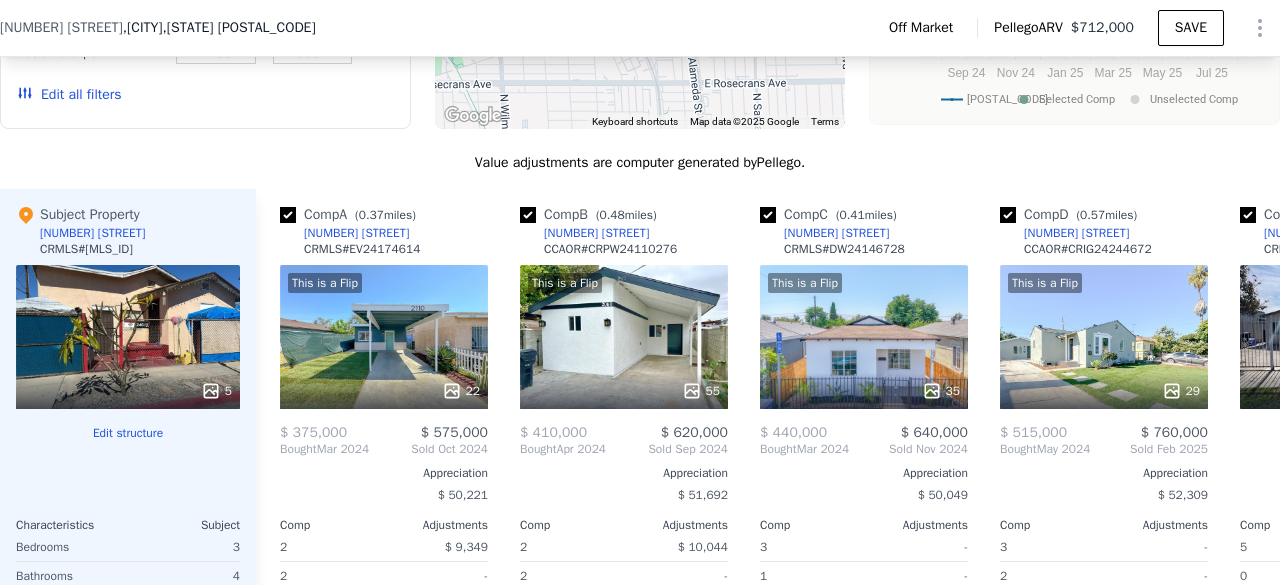 scroll, scrollTop: 1868, scrollLeft: 0, axis: vertical 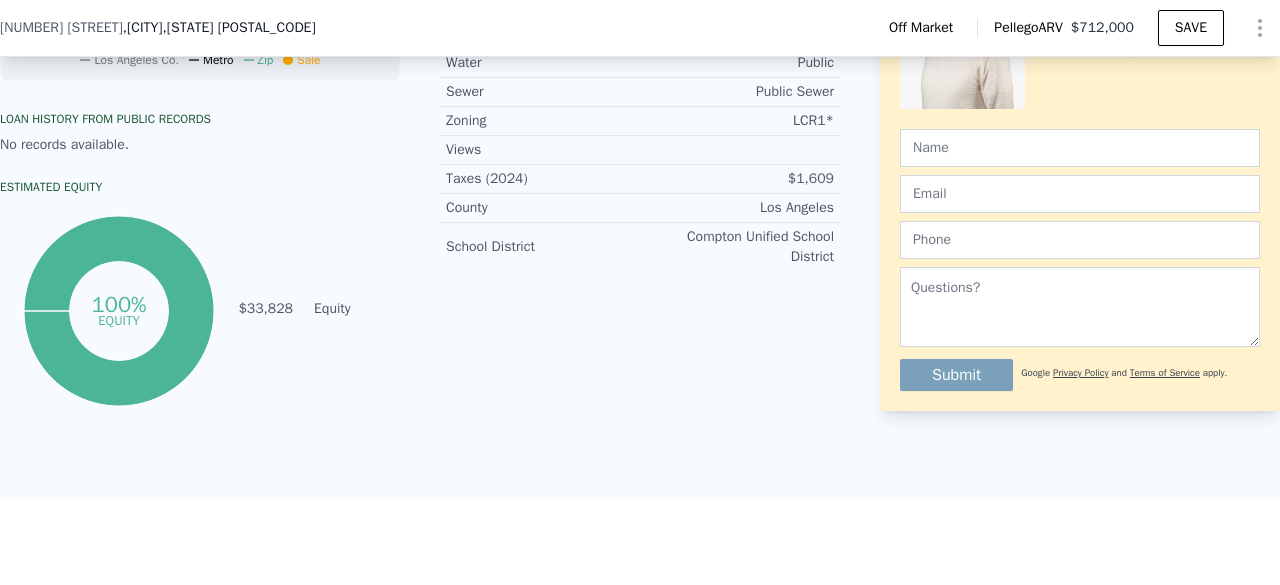 click on "2401 E Hatchway St" at bounding box center [61, 28] 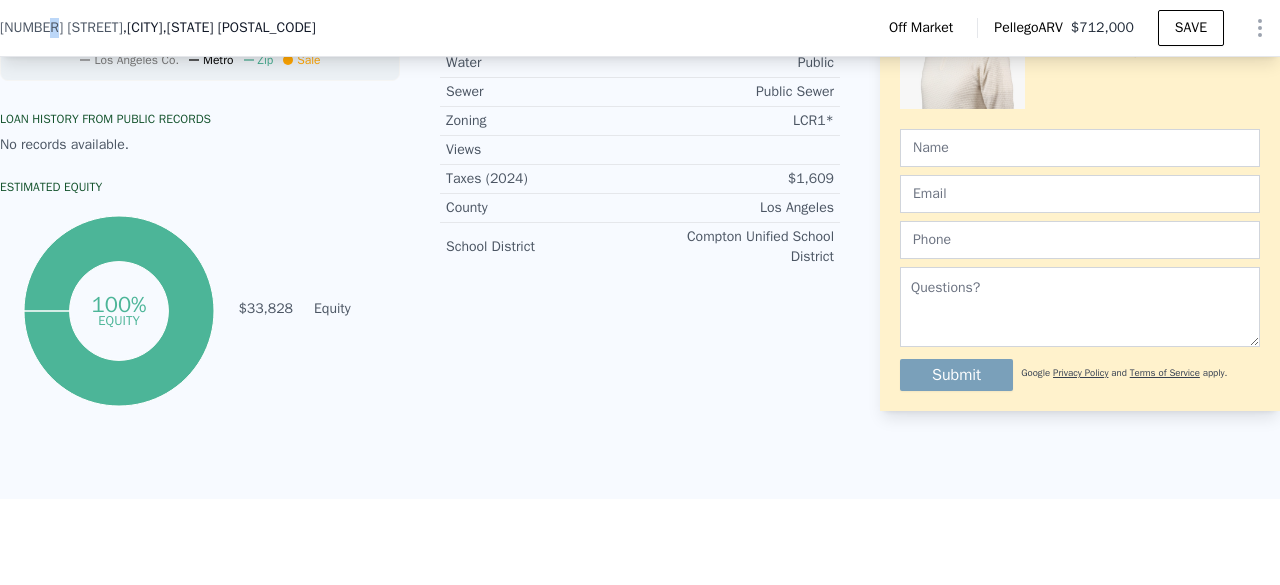 click on "2401 E Hatchway St" at bounding box center (61, 28) 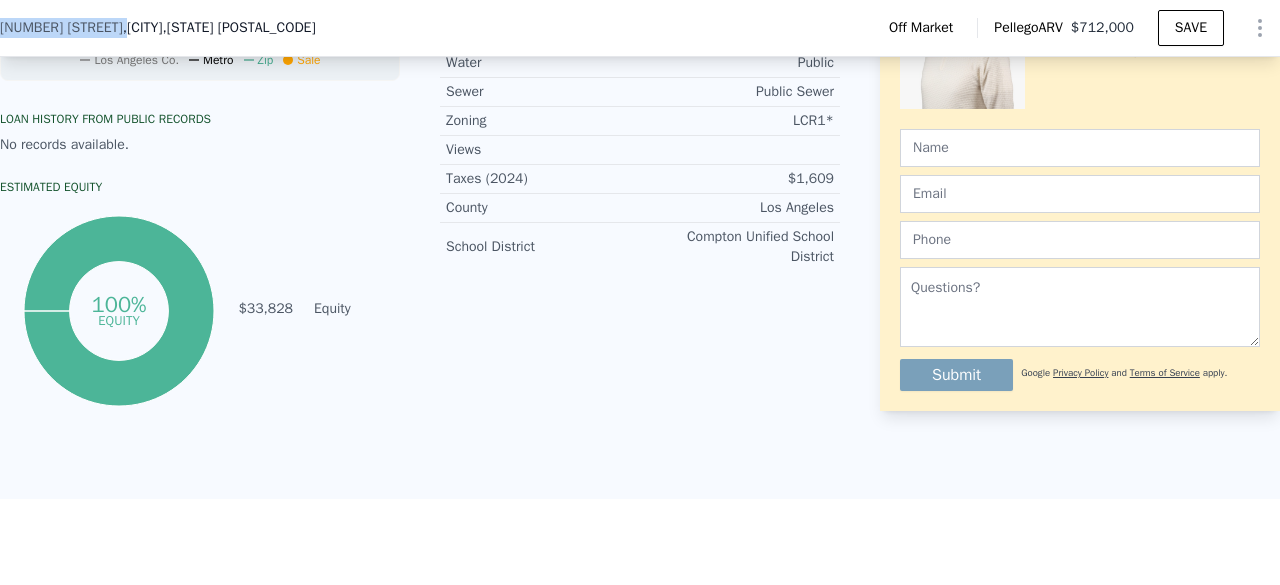 click on "2401 E Hatchway St" at bounding box center [61, 28] 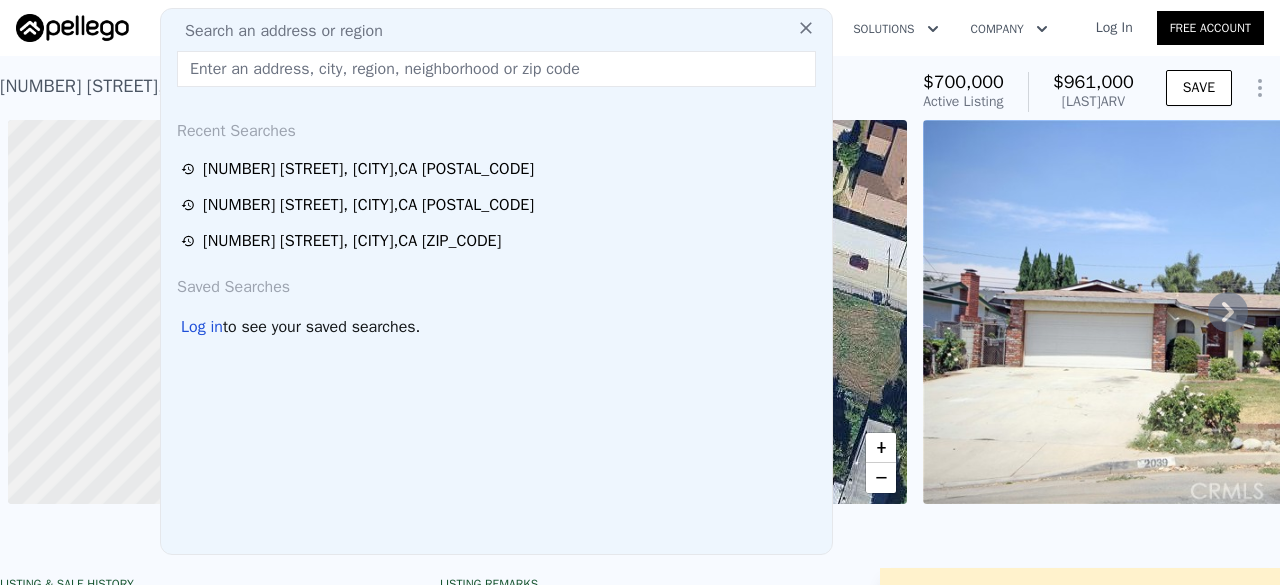 scroll, scrollTop: 0, scrollLeft: 0, axis: both 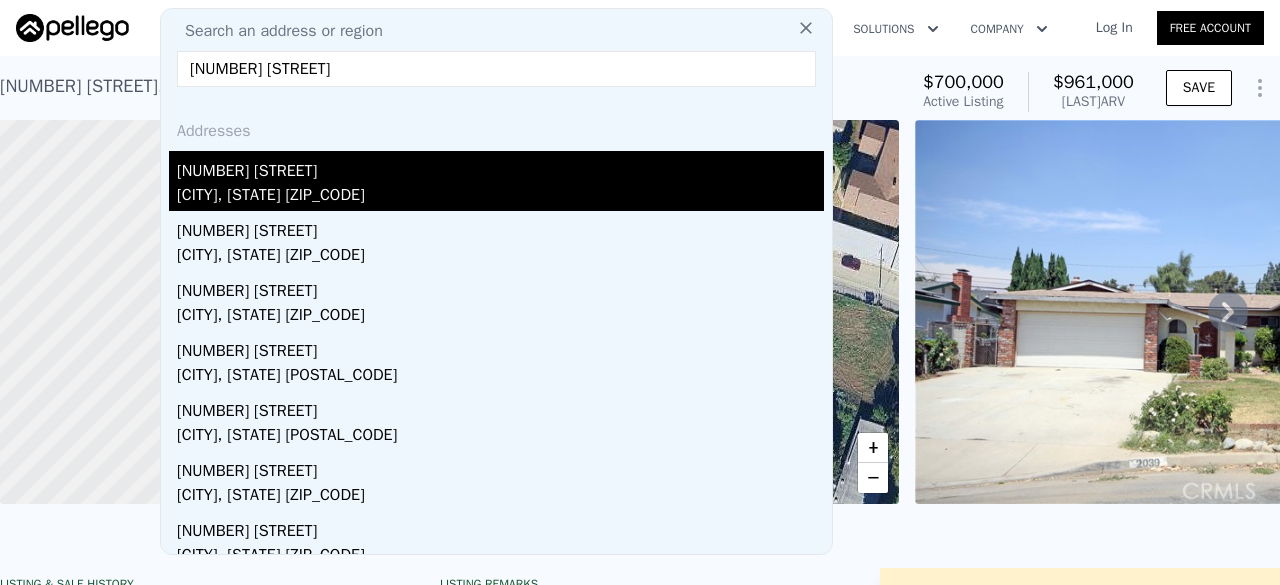 type on "12042 166th St" 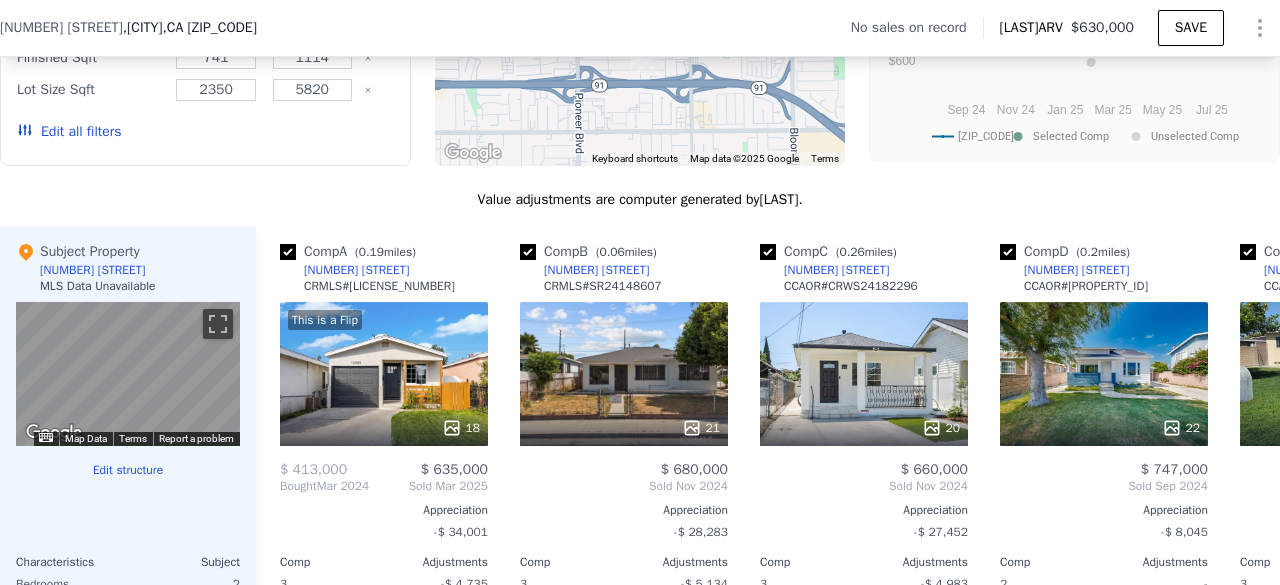 scroll, scrollTop: 1846, scrollLeft: 0, axis: vertical 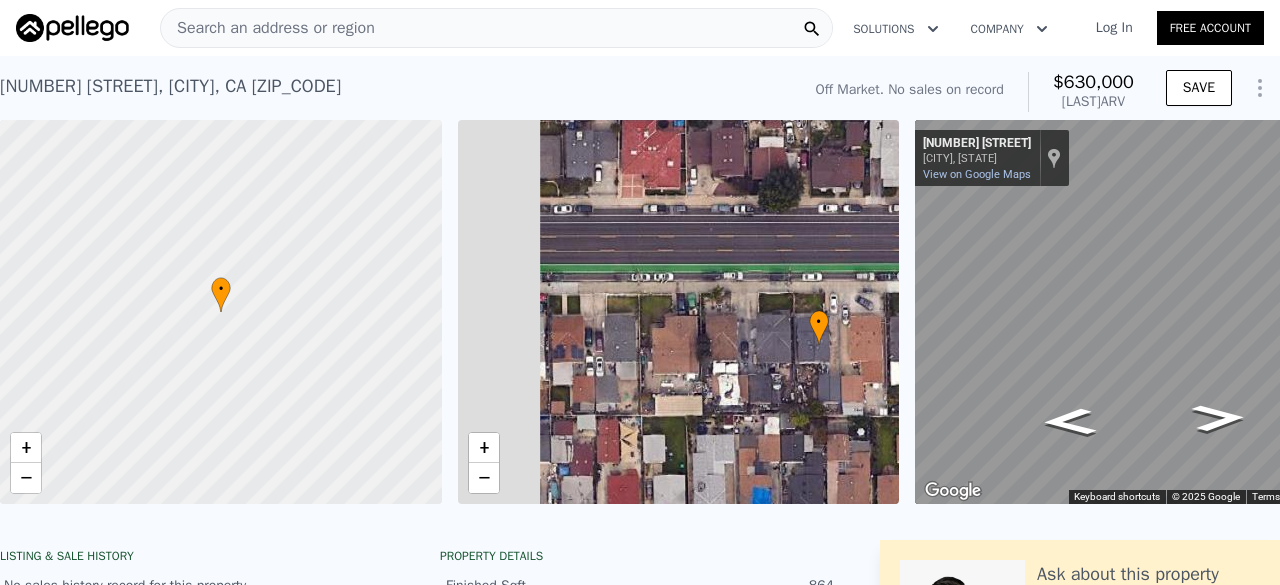 drag, startPoint x: 660, startPoint y: 267, endPoint x: 800, endPoint y: 300, distance: 143.83672 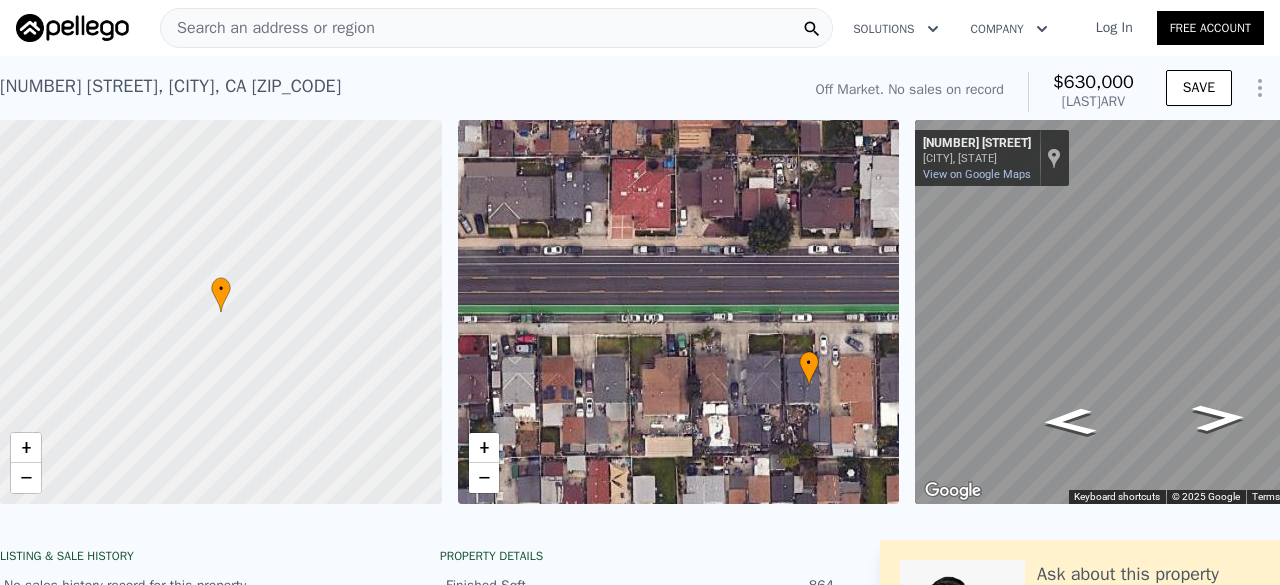 drag, startPoint x: 602, startPoint y: 251, endPoint x: 589, endPoint y: 292, distance: 43.011627 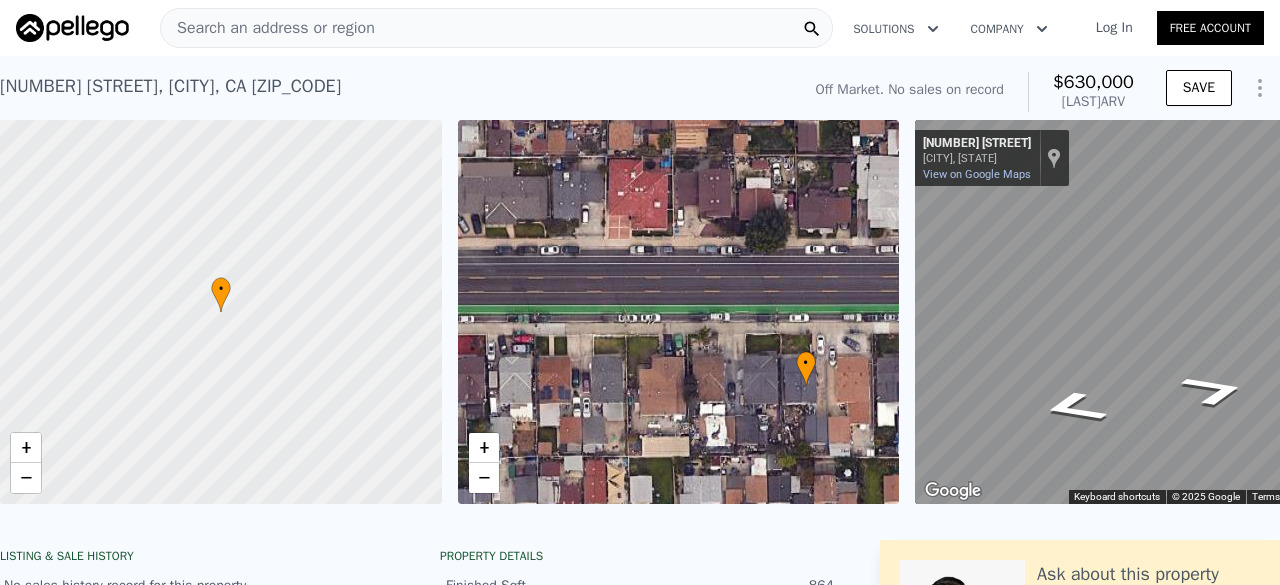 click on "•
+ −
•
+ −                 ← Move left → Move right ↑ Move up ↓ Move down + Zoom in - Zoom out             12082 Kenney St   Norwalk, California       12082 Kenney St            View on Google Maps        Custom Imagery                 This image is no longer available Keyboard shortcuts Map Data © 2025 Google © 2025 Google Terms Report a problem                 ← Move left → Move right ↑ Move up ↓ Move down + Zoom in - Zoom out             10004 Debra Ave   Los Angeles, California       10004 Debra Ave            View on Google Maps        Custom Imagery                 This image is no longer available Keyboard shortcuts Map Data © 2025 Google © 2025 Google Terms Report a problem                 ← Move left → Move right ↑ Move up ↓ Move down + Zoom in - Zoom out             8015 Teesdale Ave   Los Angeles, California       8015 Teesdale Ave            View on Google Maps" at bounding box center (640, 312) 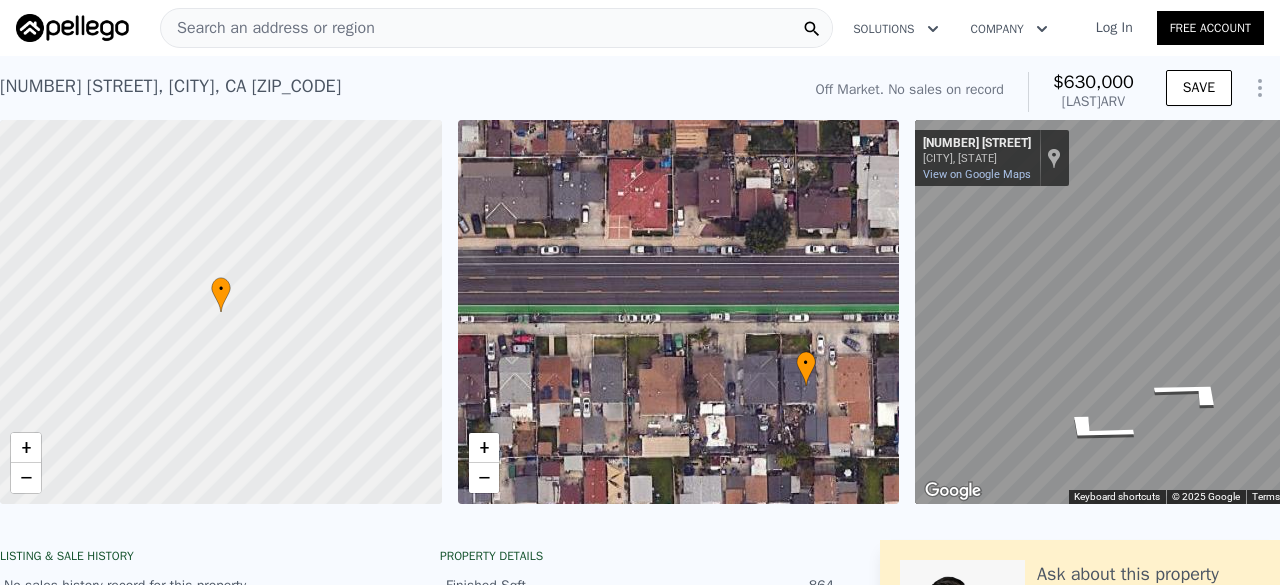 click on "Search an address or region Solutions Company Open main menu Log In Free Account 12042 166th St ,   Artesia ,   CA   90701 No sales on record (~ARV  $630k ) Off Market. No sales on record $630,000 Pellego  ARV SAVE
•
+ −
•
+ −                 ← Move left → Move right ↑ Move up ↓ Move down + Zoom in - Zoom out             12082 Kenney St   Norwalk, California       12082 Kenney St            View on Google Maps        Custom Imagery                 This image is no longer available Keyboard shortcuts Map Data © 2025 Google © 2025 Google Terms Report a problem                 ← Move left → Move right ↑ Move up ↓ Move down + Zoom in - Zoom out             10004 Debra Ave   Los Angeles, California       10004 Debra Ave            View on Google Maps        Custom Imagery                 This image is no longer available Keyboard shortcuts Map Data © 2025 Google © 2025 Google Terms" at bounding box center [640, 292] 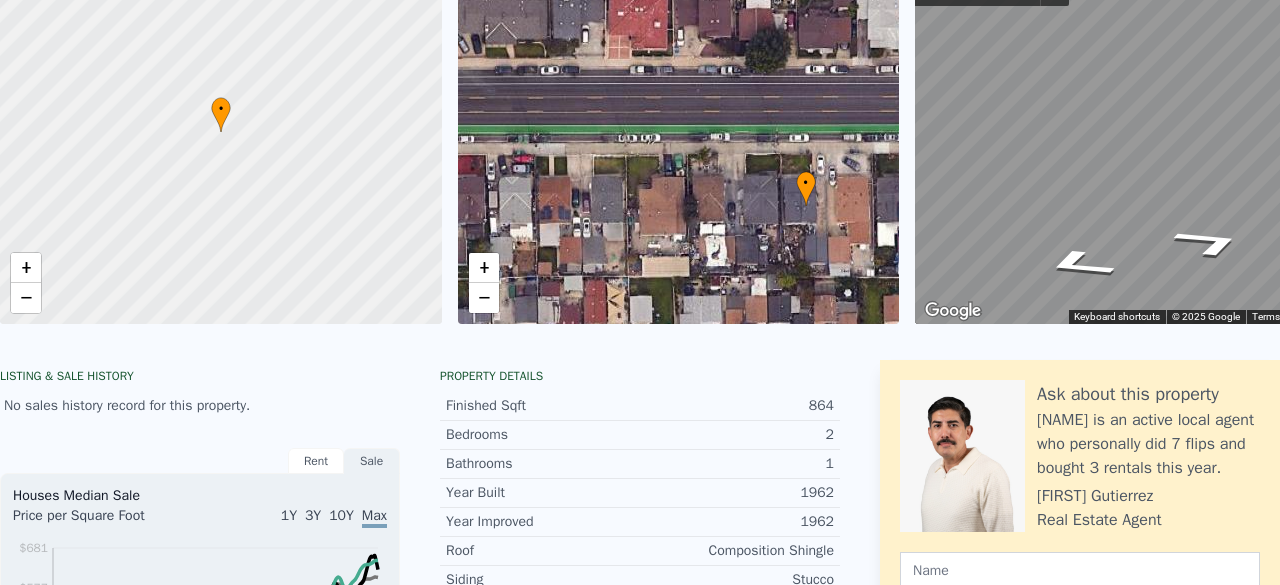 scroll, scrollTop: 0, scrollLeft: 0, axis: both 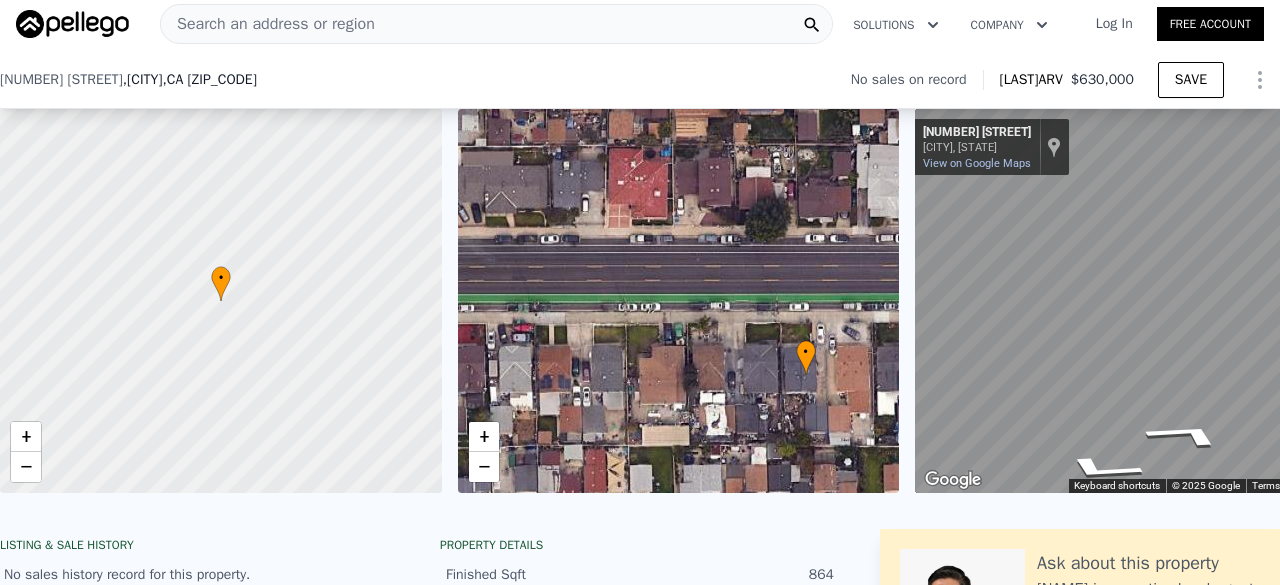 click on "•
+ −
•
+ −                 ← Move left → Move right ↑ Move up ↓ Move down + Zoom in - Zoom out             12082 Kenney St   Norwalk, California       12082 Kenney St            View on Google Maps        Custom Imagery                 This image is no longer available Keyboard shortcuts Map Data © 2025 Google © 2025 Google Terms Report a problem                 ← Move left → Move right ↑ Move up ↓ Move down + Zoom in - Zoom out             10004 Debra Ave   Los Angeles, California       10004 Debra Ave            View on Google Maps        Custom Imagery                 This image is no longer available Keyboard shortcuts Map Data © 2025 Google © 2025 Google Terms Report a problem                 ← Move left → Move right ↑ Move up ↓ Move down + Zoom in - Zoom out             8015 Teesdale Ave   Los Angeles, California       8015 Teesdale Ave            View on Google Maps" at bounding box center (640, 301) 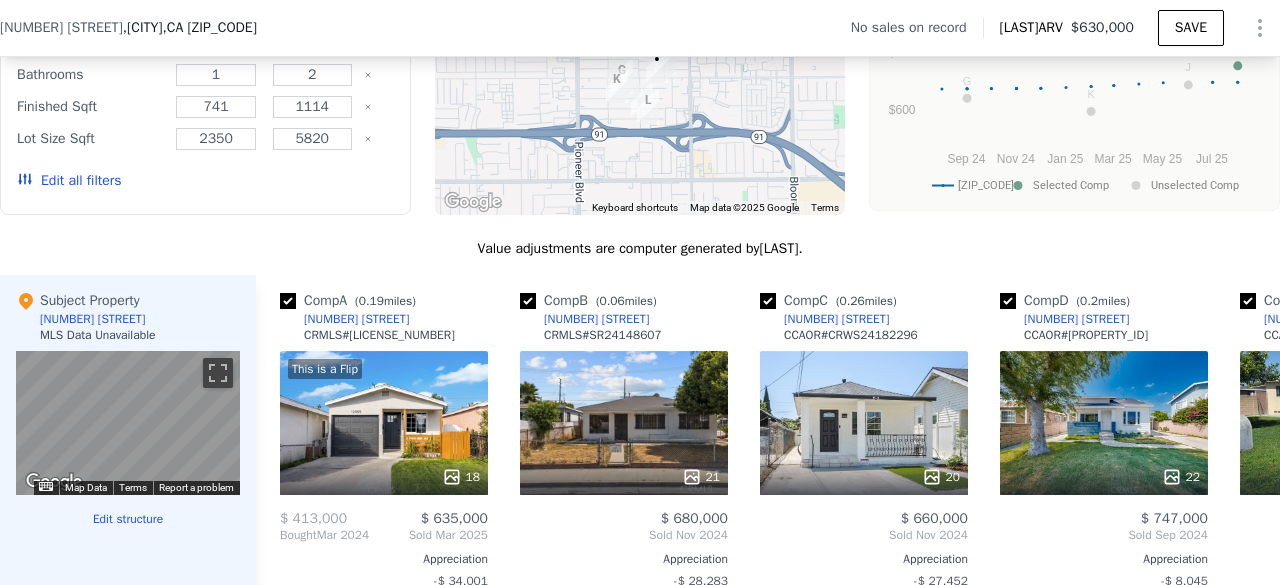 scroll, scrollTop: 1825, scrollLeft: 0, axis: vertical 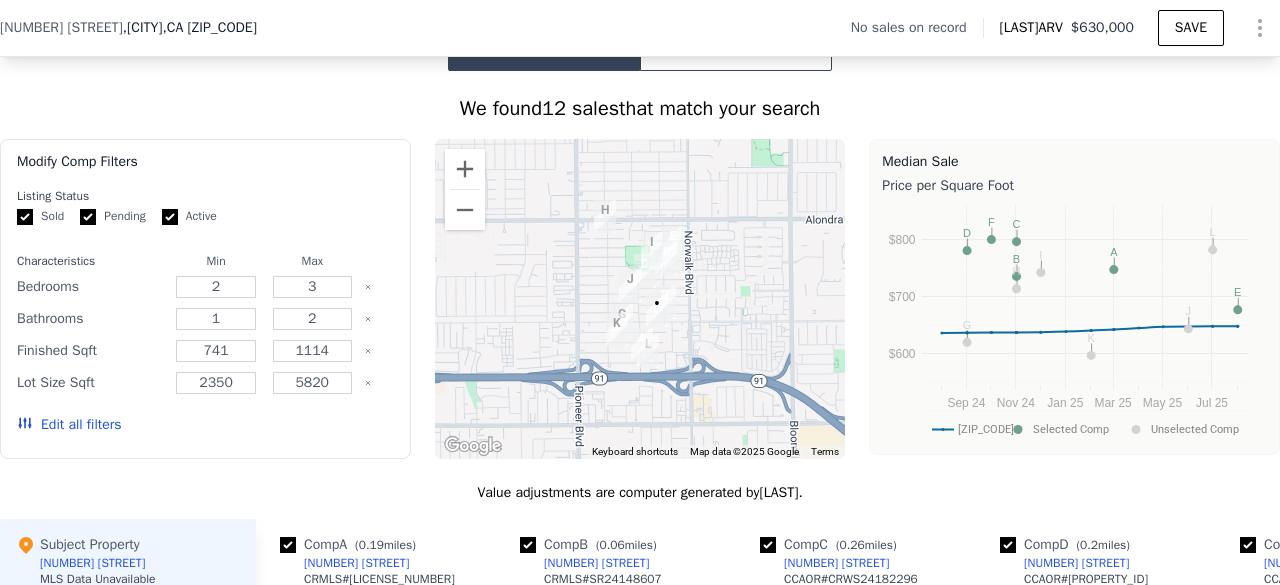 drag, startPoint x: 370, startPoint y: 177, endPoint x: 269, endPoint y: 119, distance: 116.46888 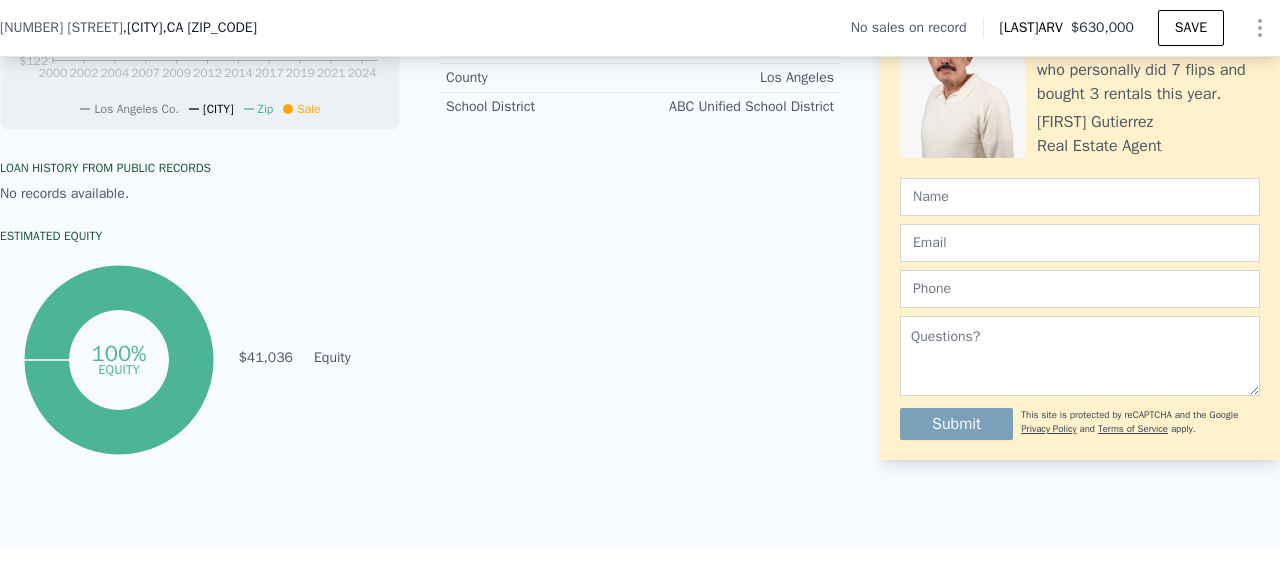 scroll, scrollTop: 869, scrollLeft: 0, axis: vertical 